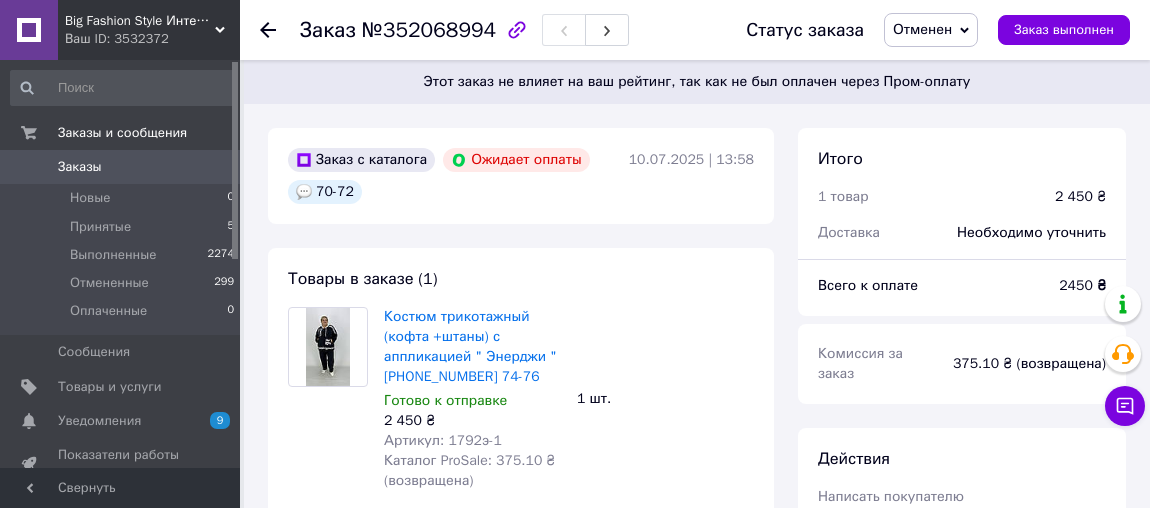 scroll, scrollTop: 0, scrollLeft: 0, axis: both 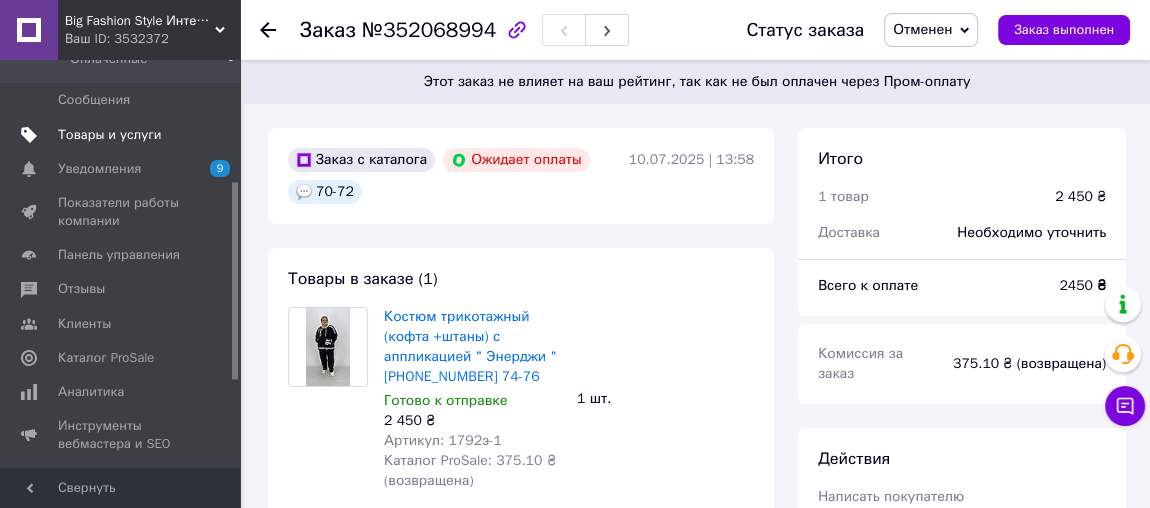 click on "Товары и услуги" at bounding box center (110, 135) 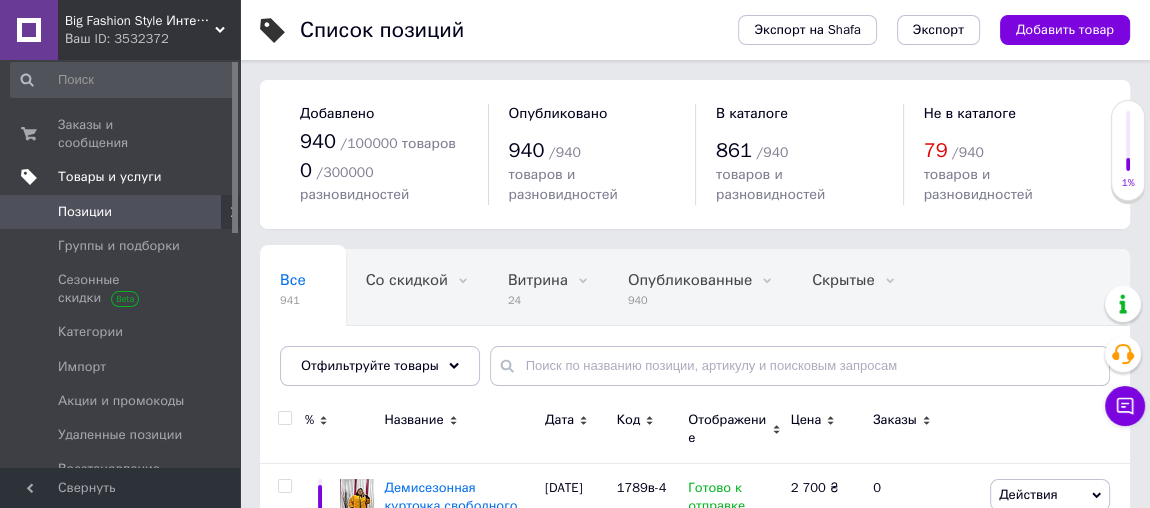 scroll, scrollTop: 0, scrollLeft: 0, axis: both 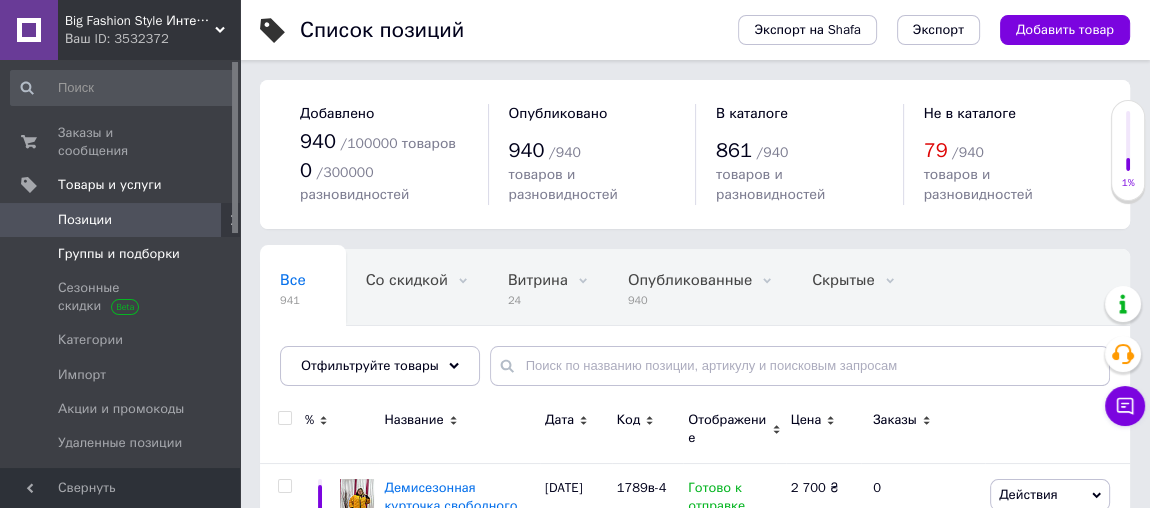 click on "Группы и подборки" at bounding box center [119, 254] 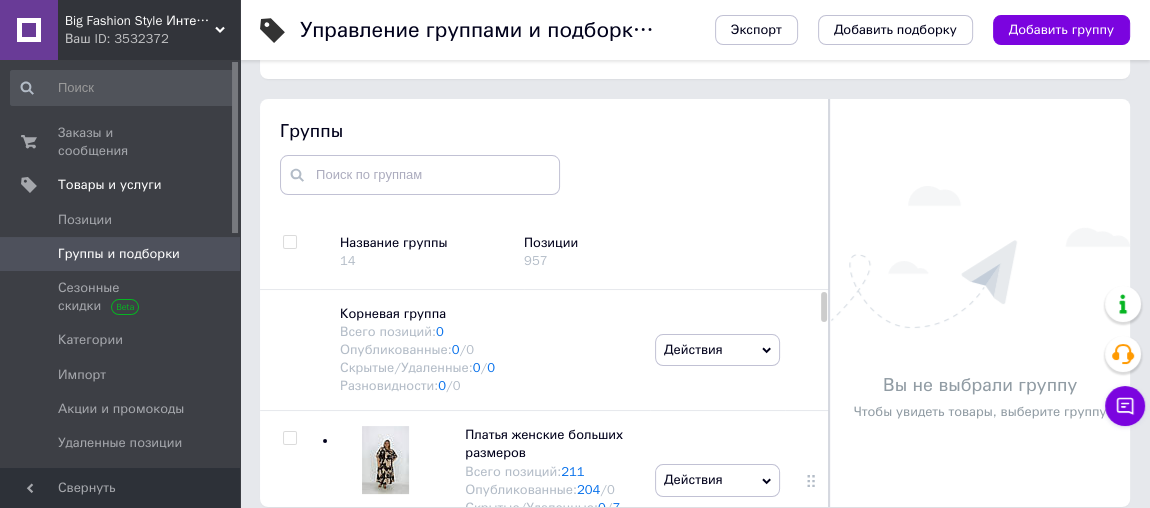 scroll, scrollTop: 113, scrollLeft: 0, axis: vertical 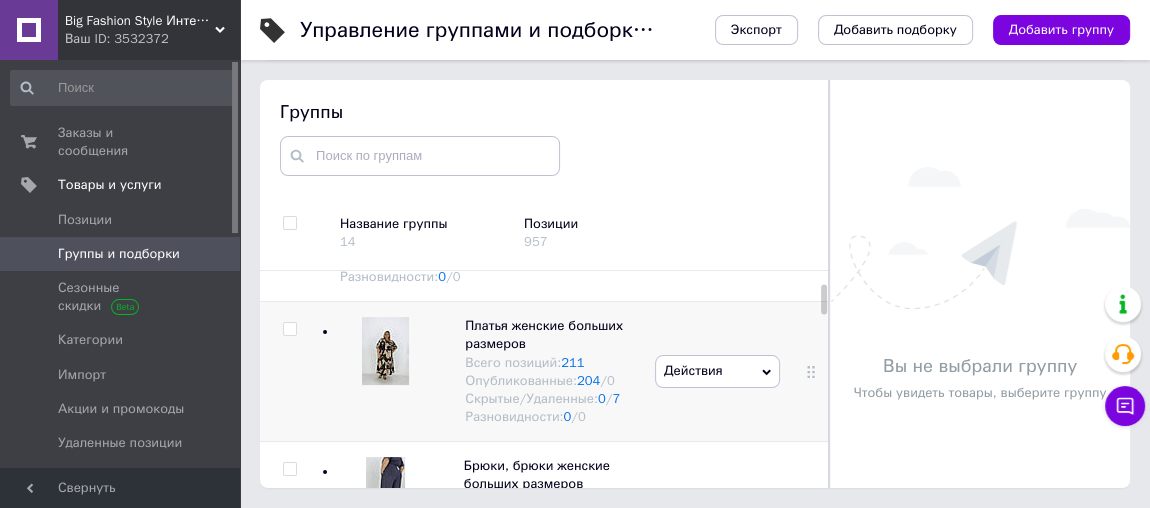 click on "Действия" at bounding box center (717, 371) 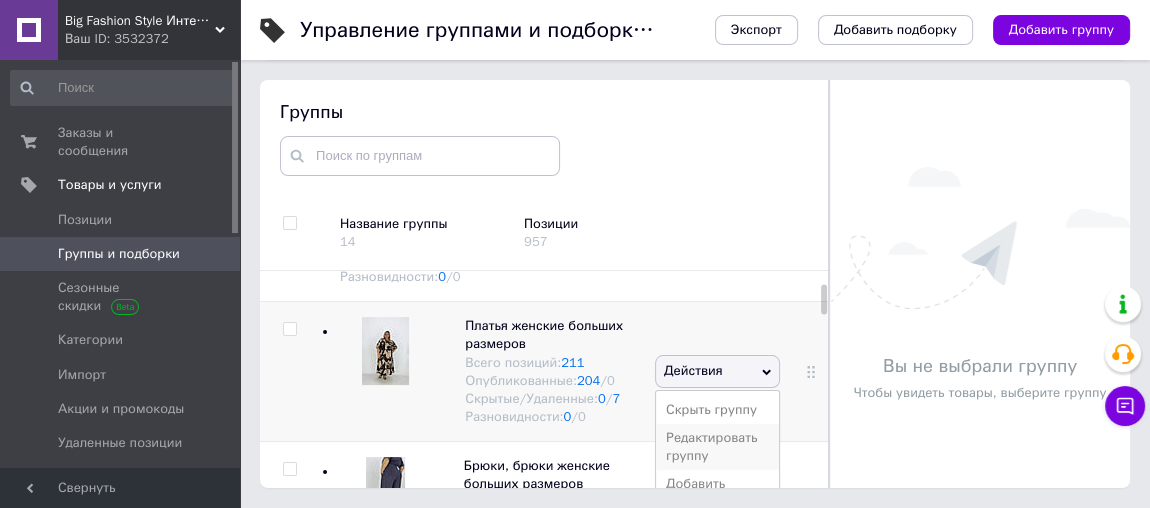 click on "Редактировать группу" at bounding box center [717, 447] 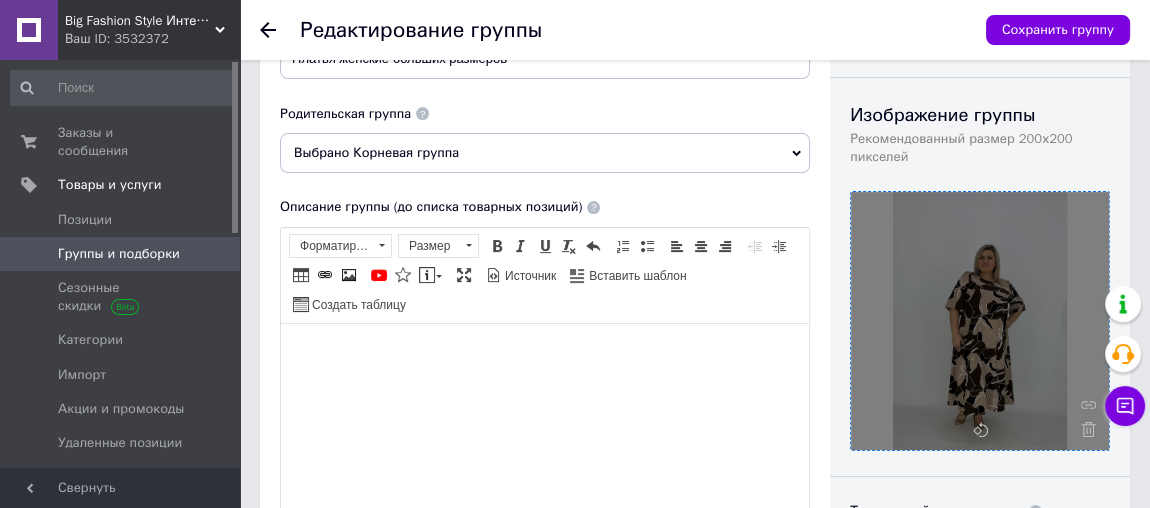 scroll, scrollTop: 181, scrollLeft: 0, axis: vertical 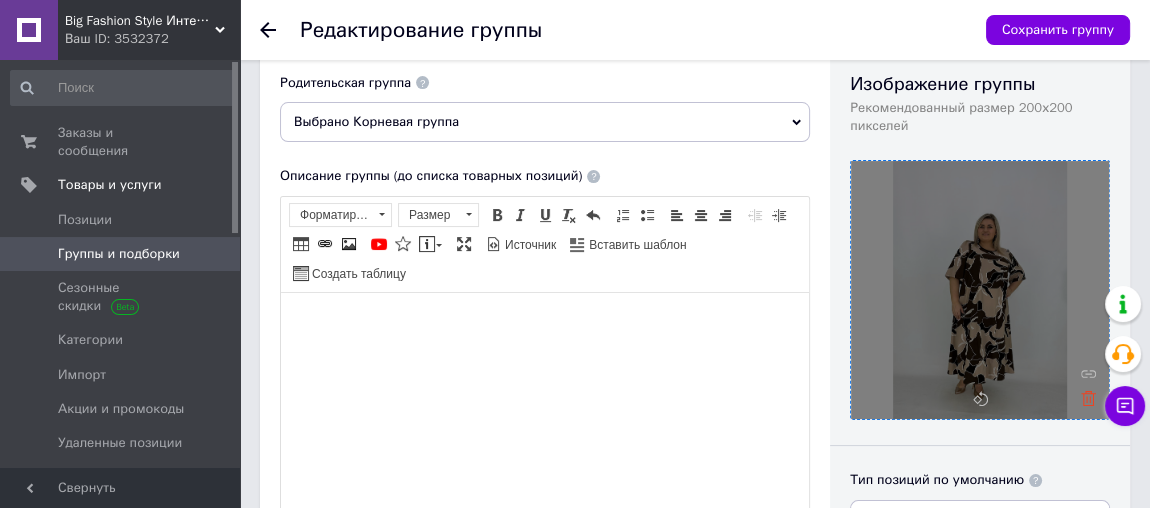 click 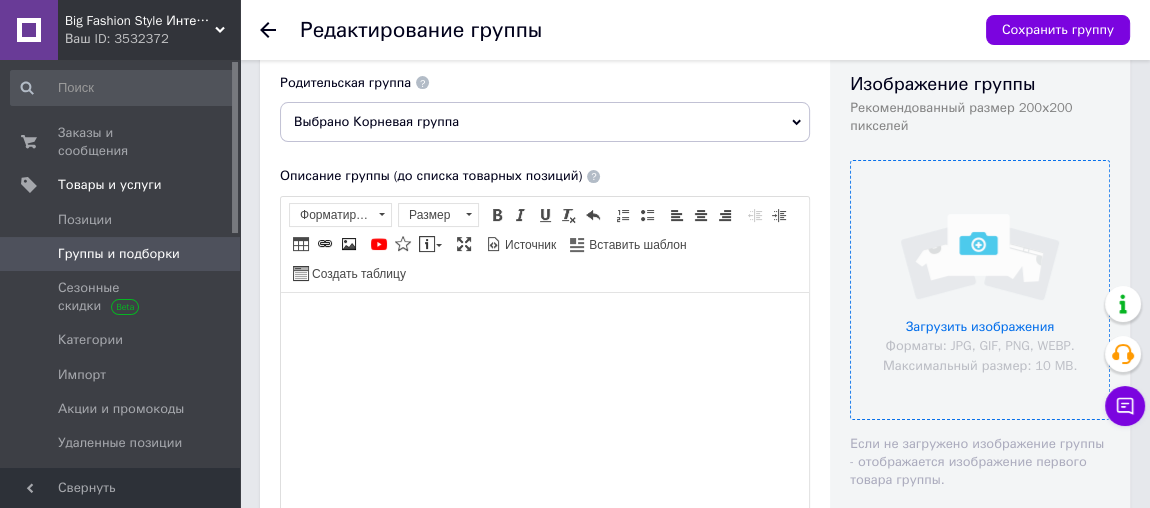 click at bounding box center (980, 290) 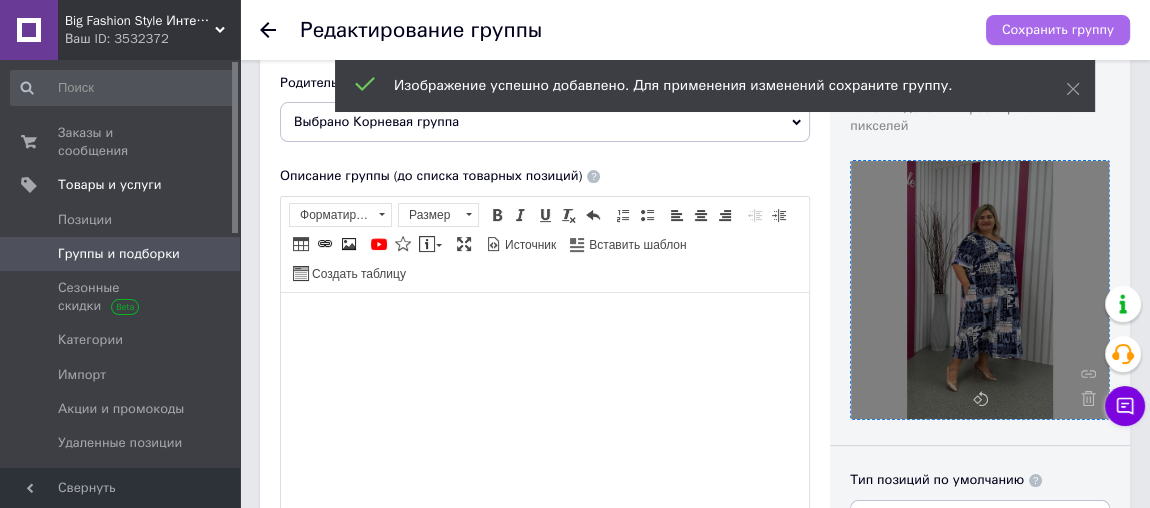 click on "Сохранить группу" at bounding box center (1058, 30) 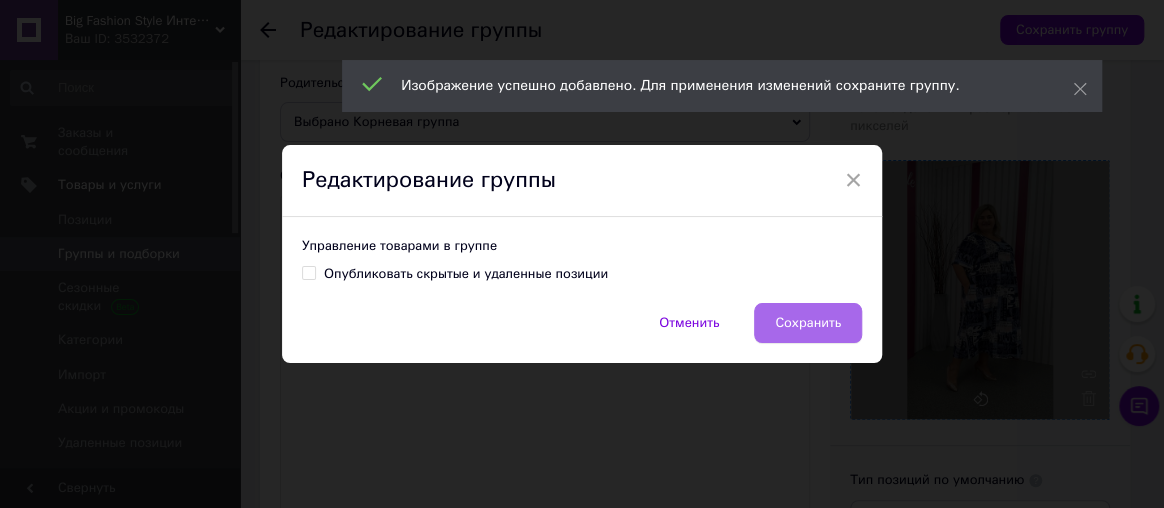 click on "Сохранить" at bounding box center (808, 323) 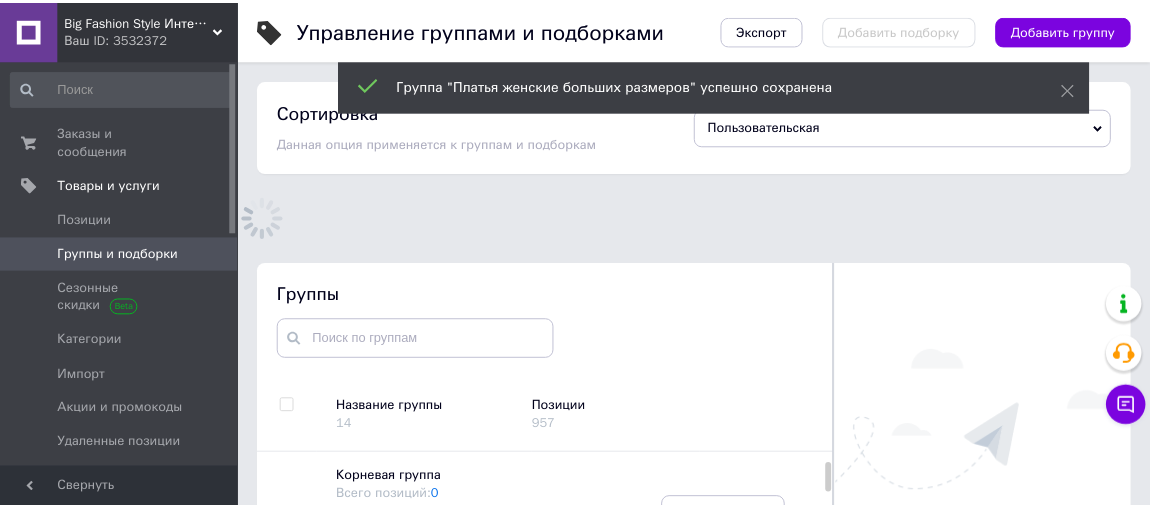 scroll, scrollTop: 183, scrollLeft: 0, axis: vertical 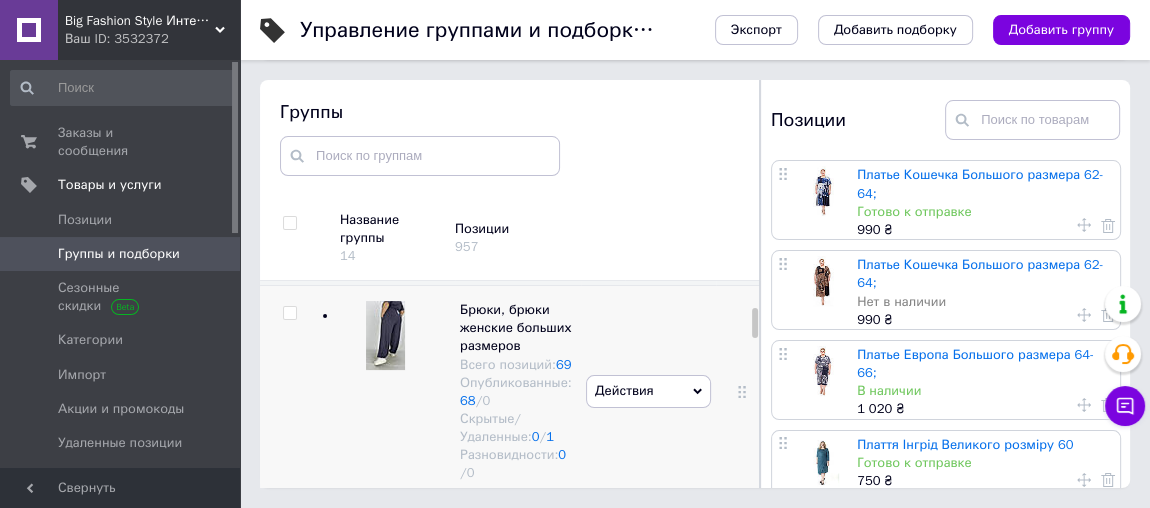 click on "Действия" at bounding box center (648, 391) 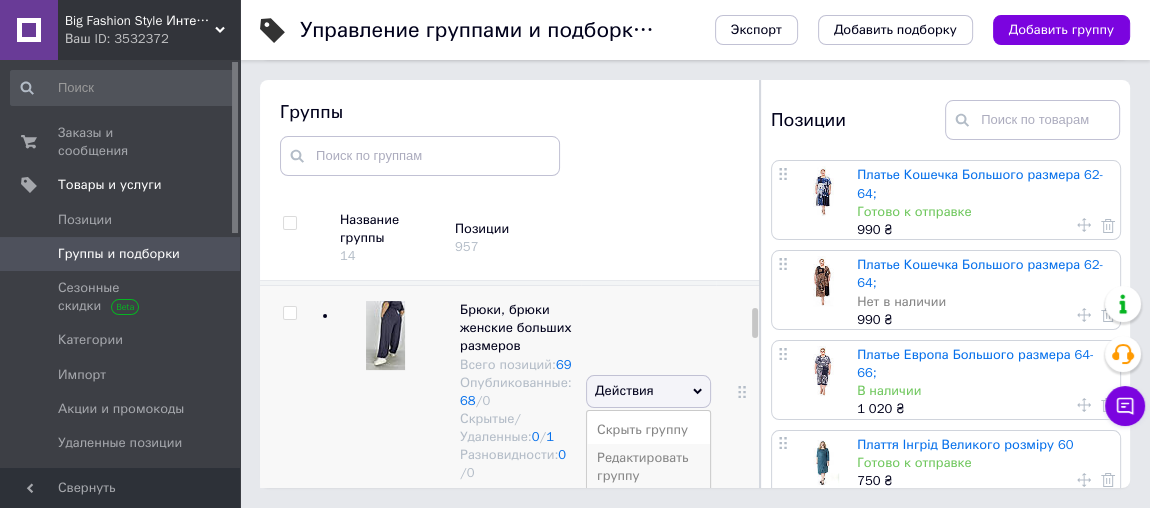 click on "Редактировать группу" at bounding box center (648, 467) 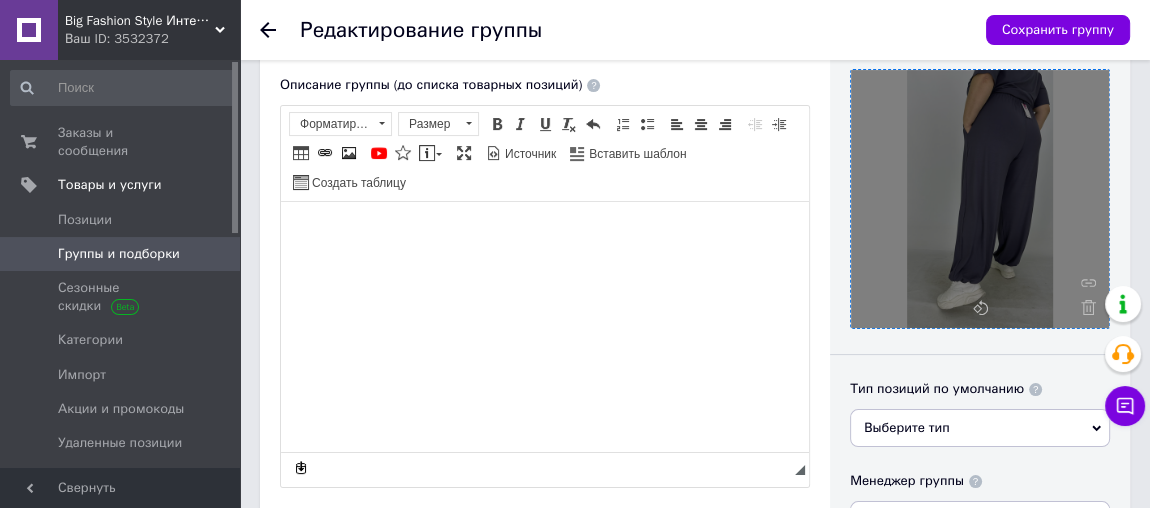 scroll, scrollTop: 181, scrollLeft: 0, axis: vertical 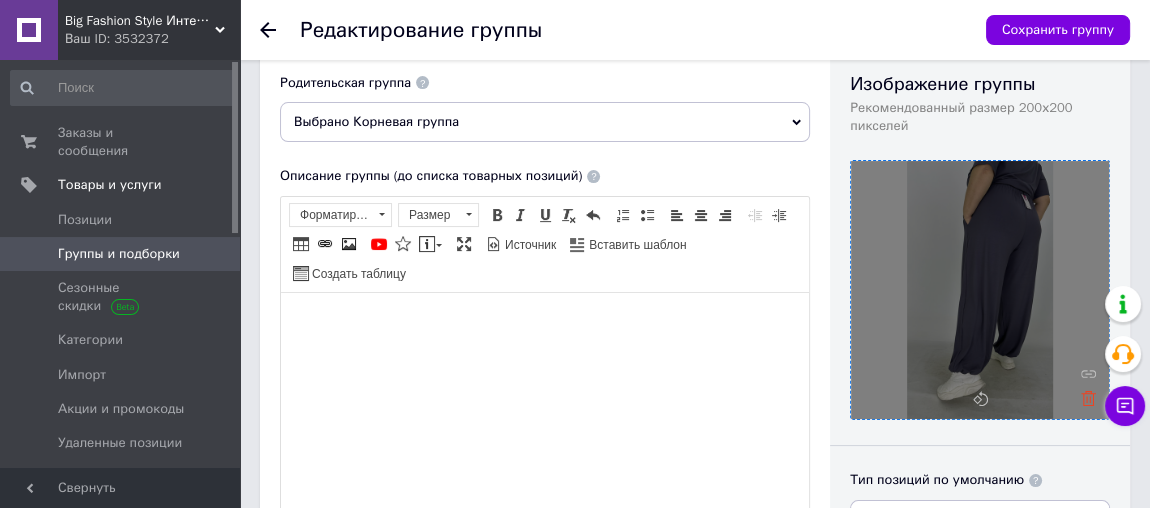 click 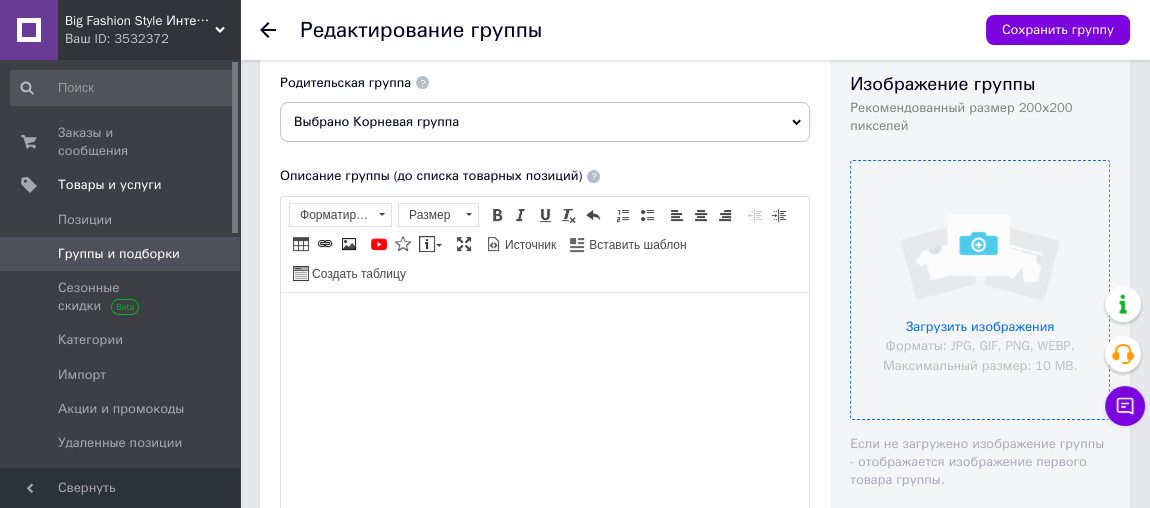 click at bounding box center [980, 290] 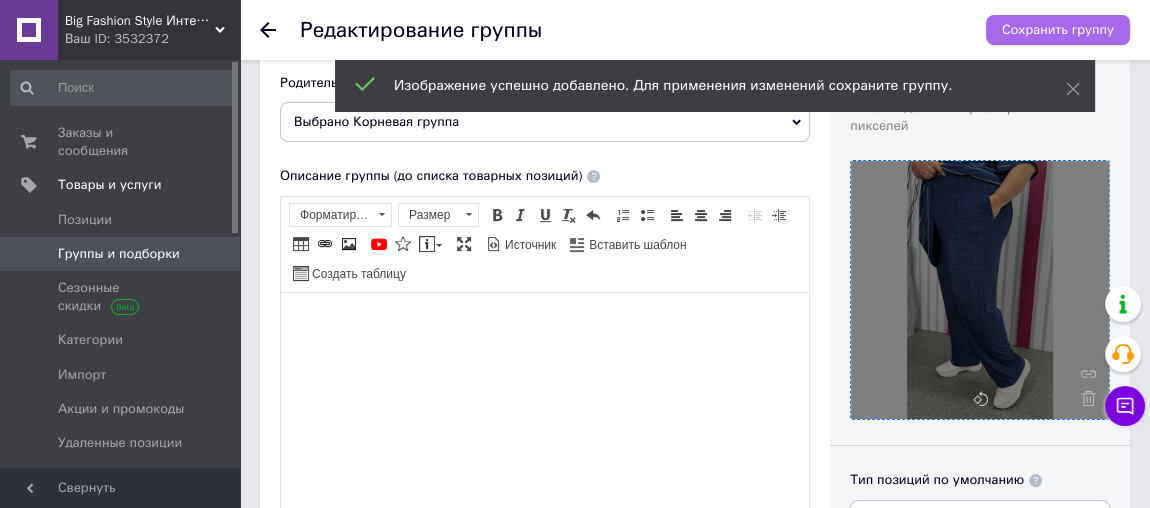 click on "Сохранить группу" at bounding box center [1058, 30] 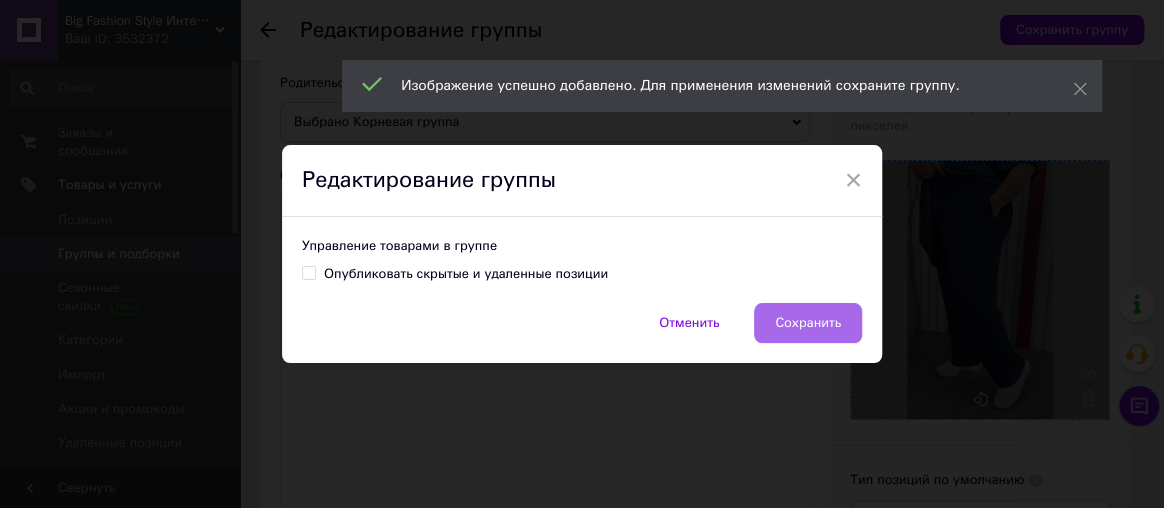 click on "Сохранить" at bounding box center [808, 323] 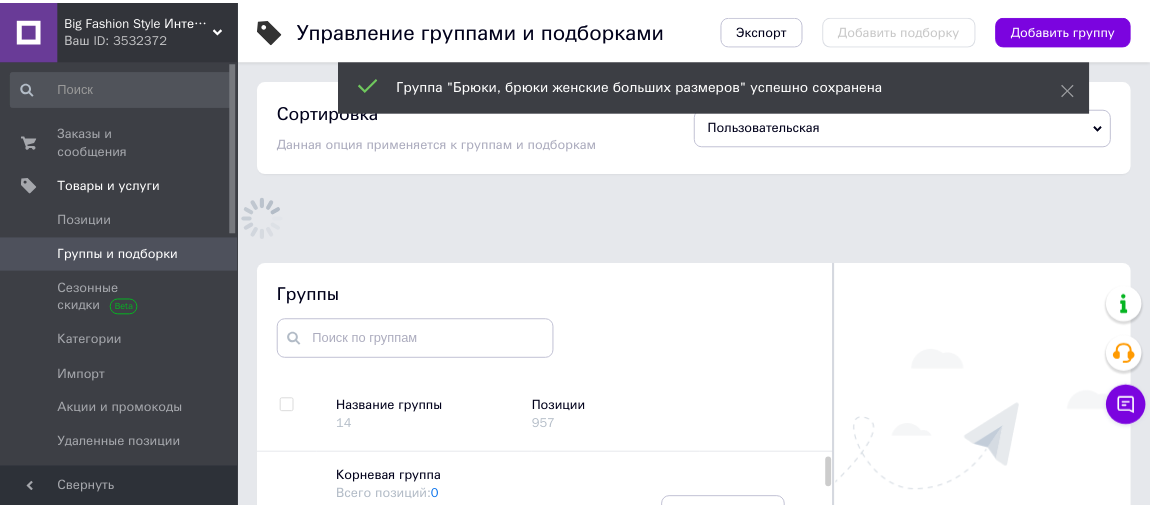 scroll, scrollTop: 181, scrollLeft: 0, axis: vertical 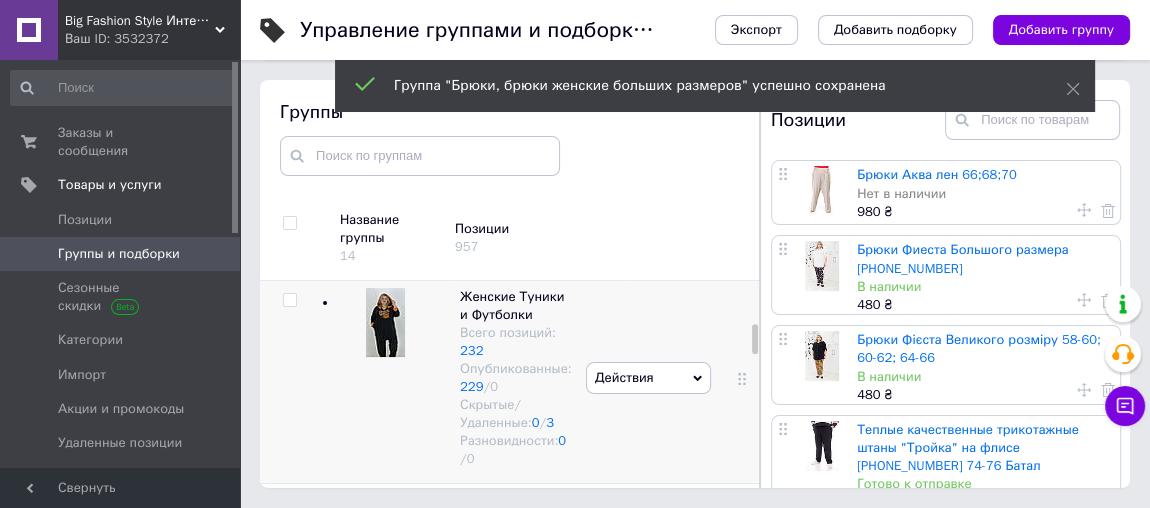 click 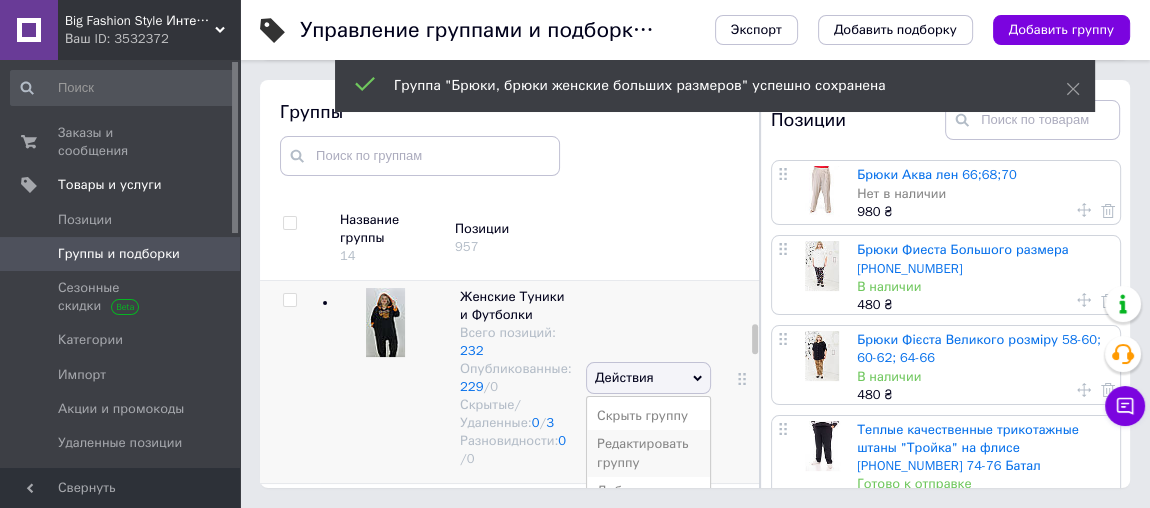 click on "Редактировать группу" at bounding box center (648, 453) 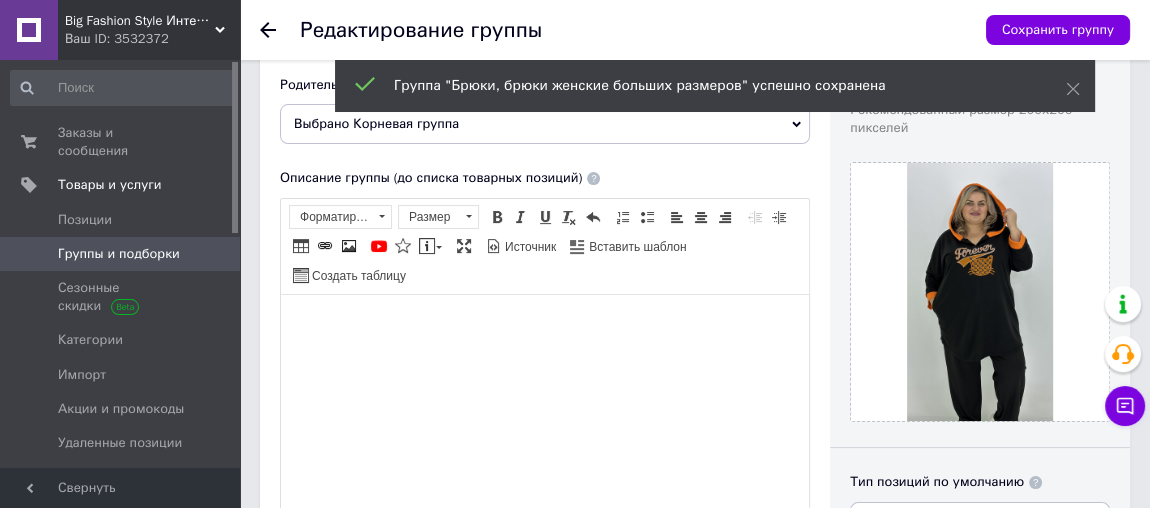 scroll, scrollTop: 181, scrollLeft: 0, axis: vertical 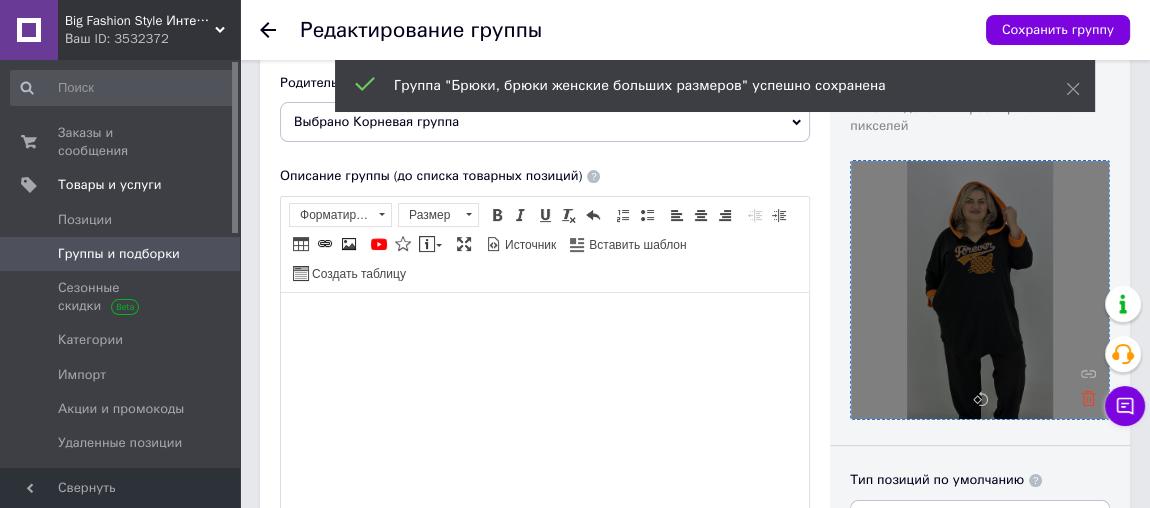 click 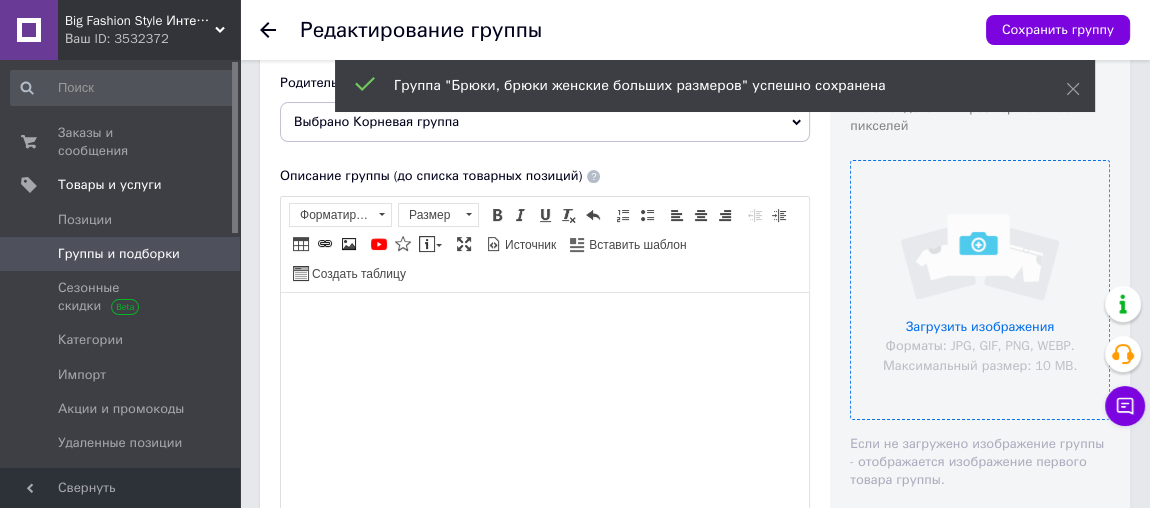 click at bounding box center [980, 290] 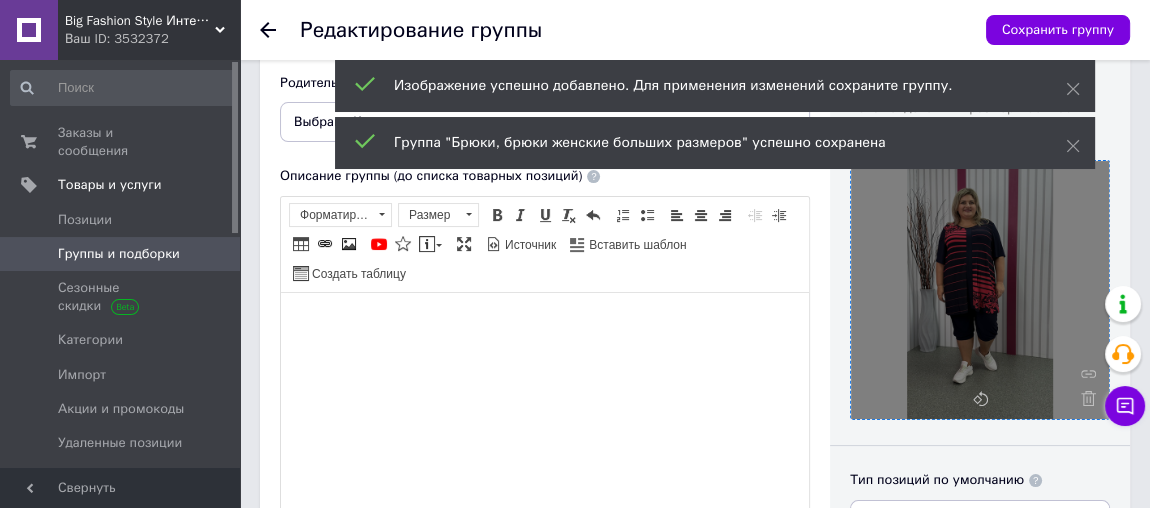 click at bounding box center (980, 290) 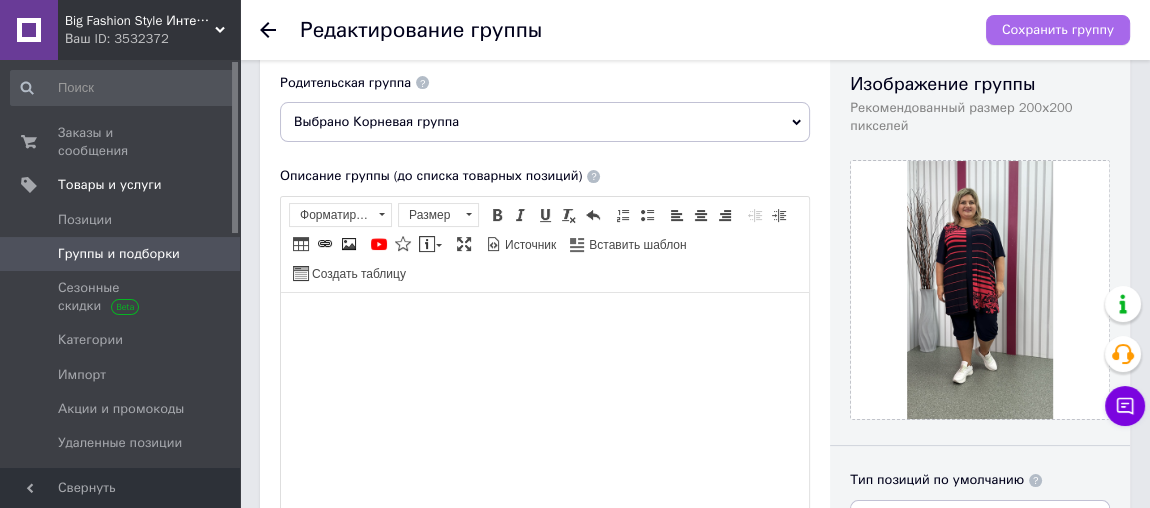 click on "Сохранить группу" at bounding box center [1058, 30] 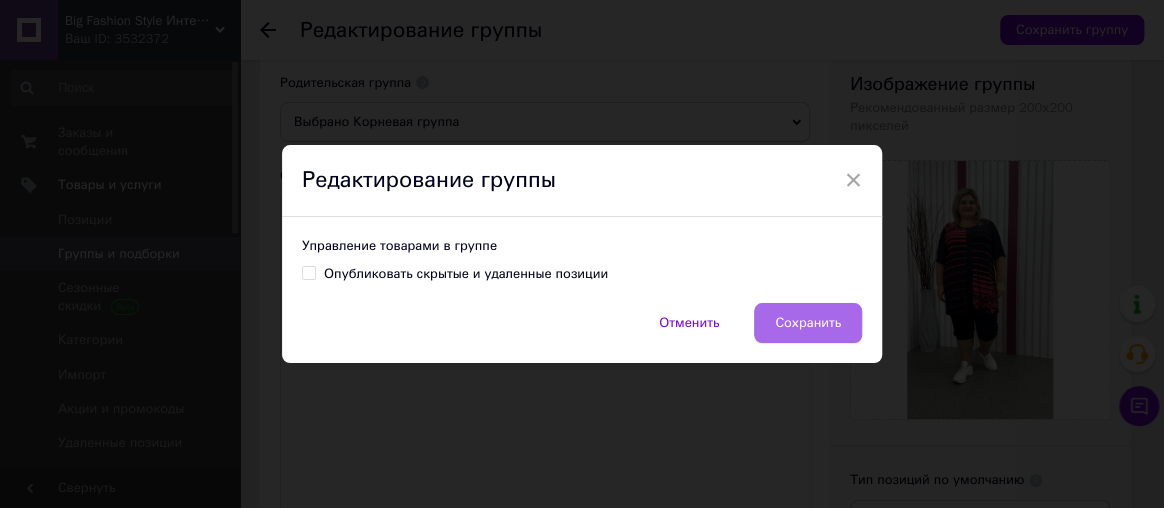 click on "Сохранить" at bounding box center [808, 323] 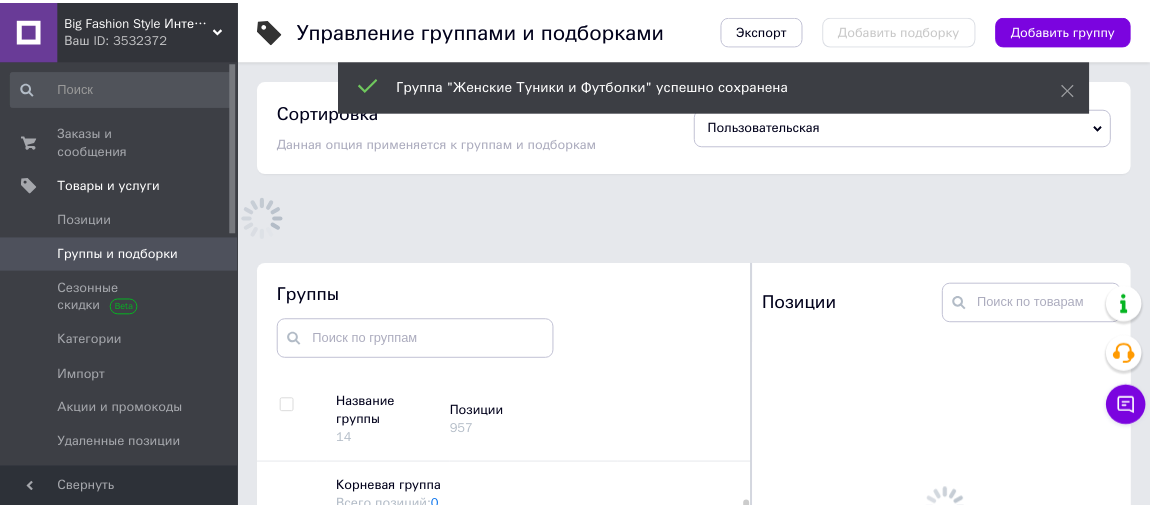 scroll, scrollTop: 183, scrollLeft: 0, axis: vertical 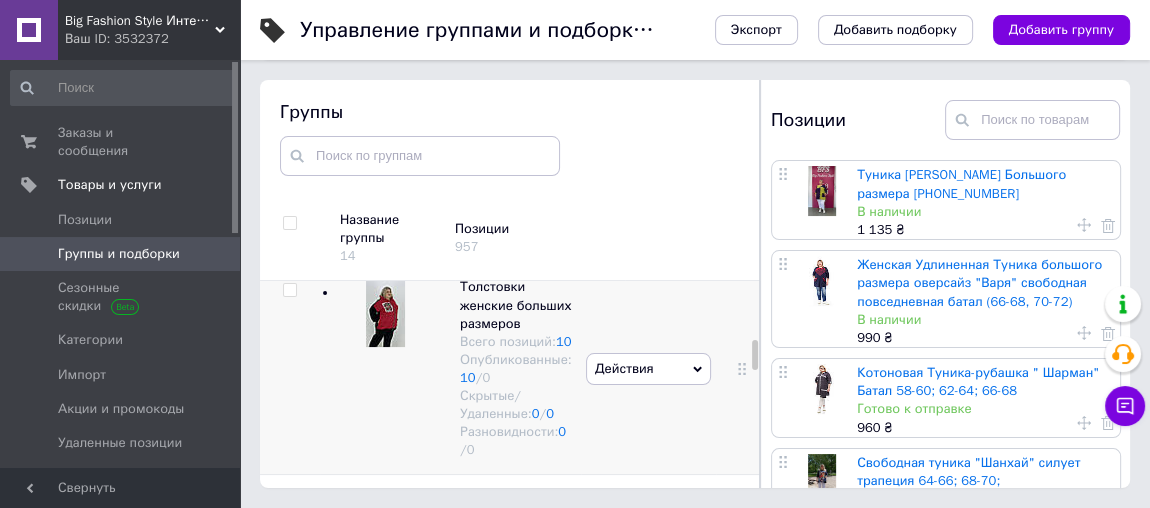 click 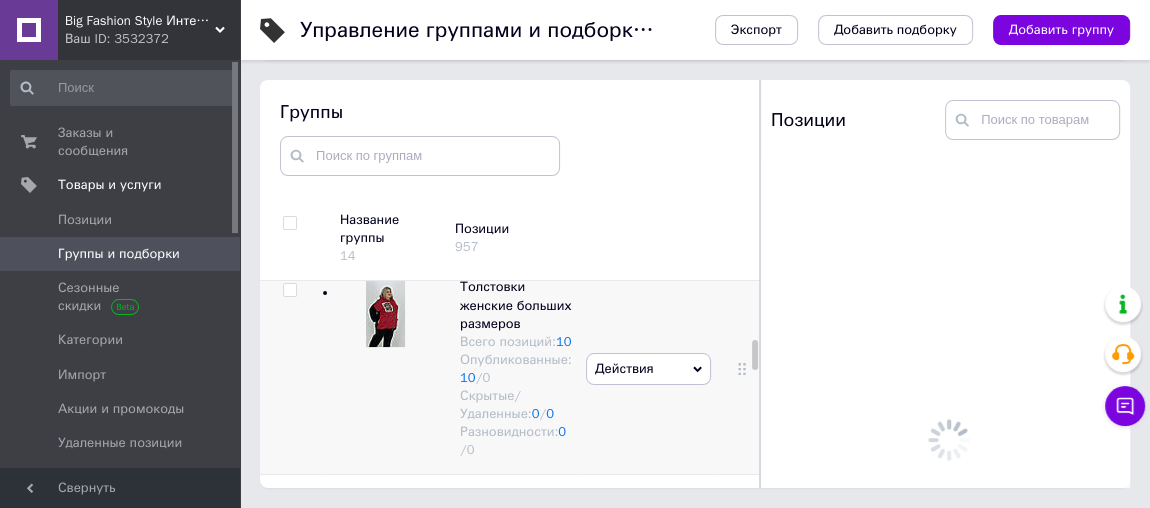 click on "Действия" at bounding box center [648, 369] 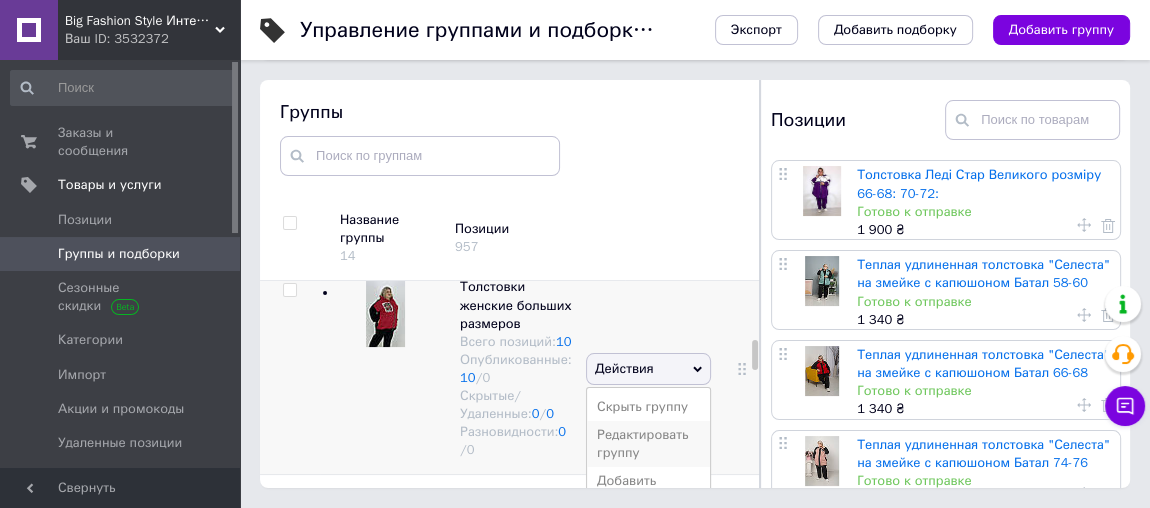 click on "Редактировать группу" at bounding box center [648, 444] 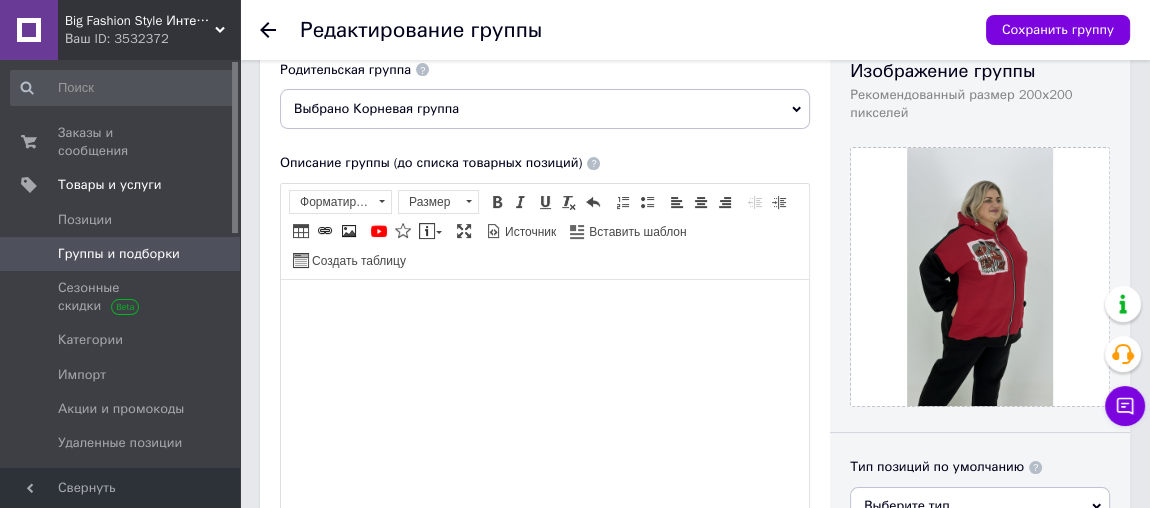 scroll, scrollTop: 272, scrollLeft: 0, axis: vertical 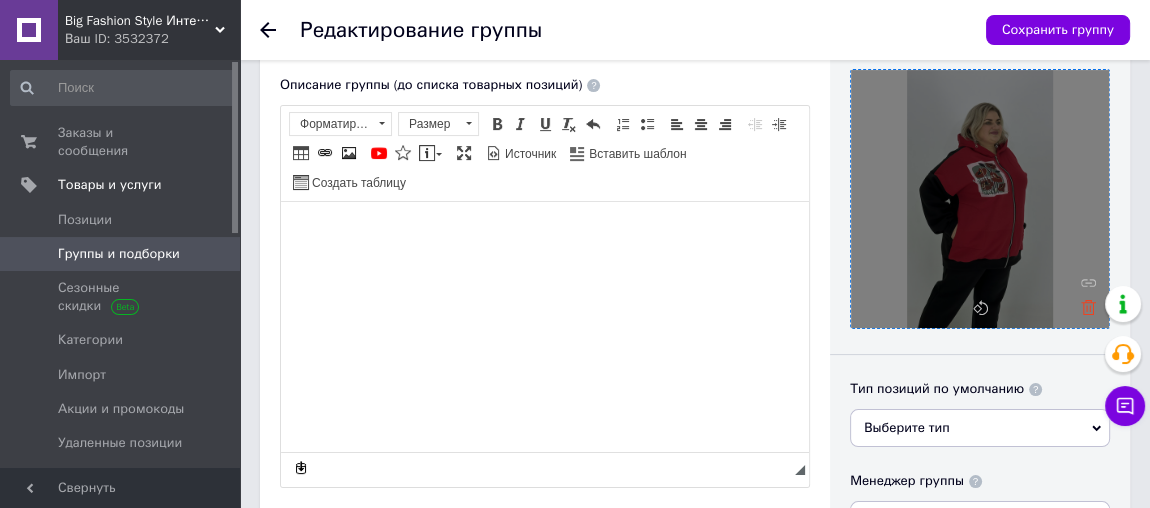 click 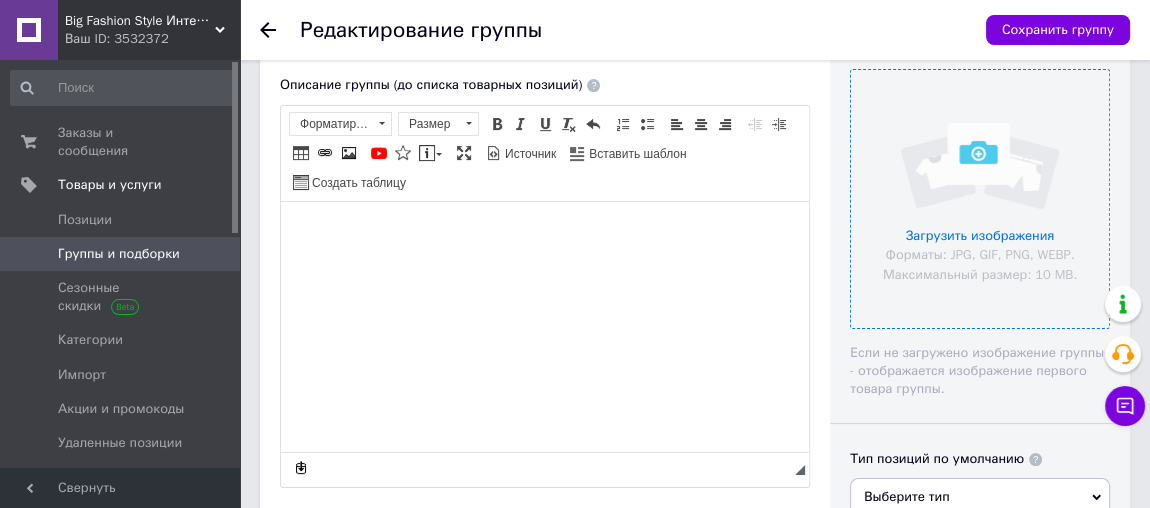 click at bounding box center [980, 199] 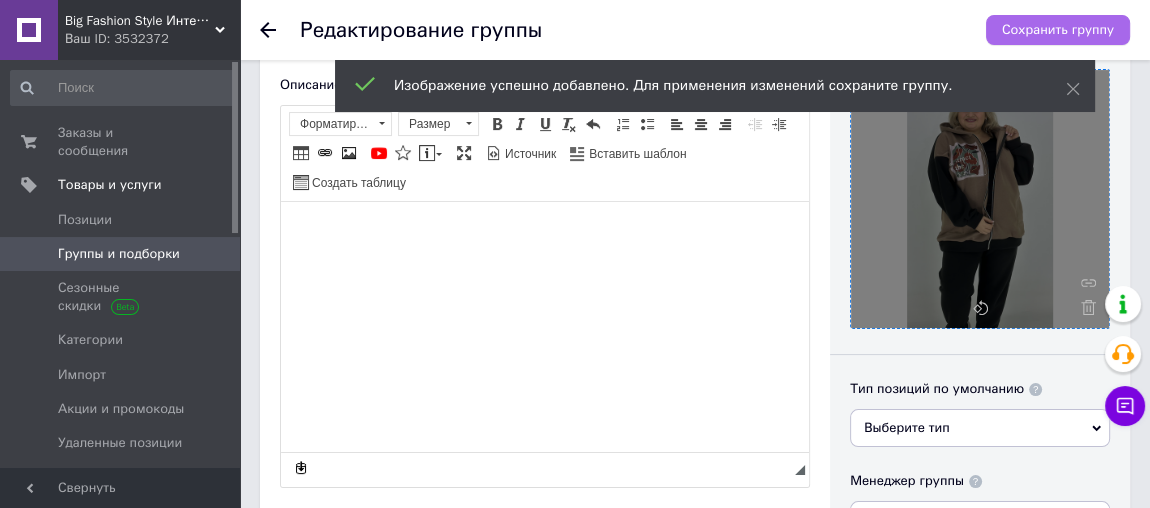 click on "Сохранить группу" at bounding box center (1058, 30) 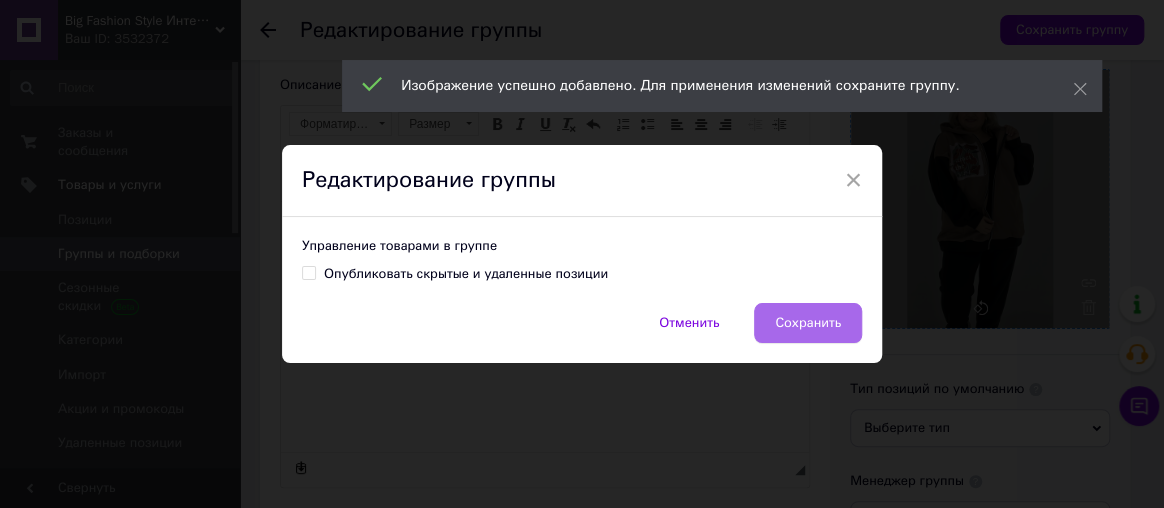 click on "Сохранить" at bounding box center (808, 323) 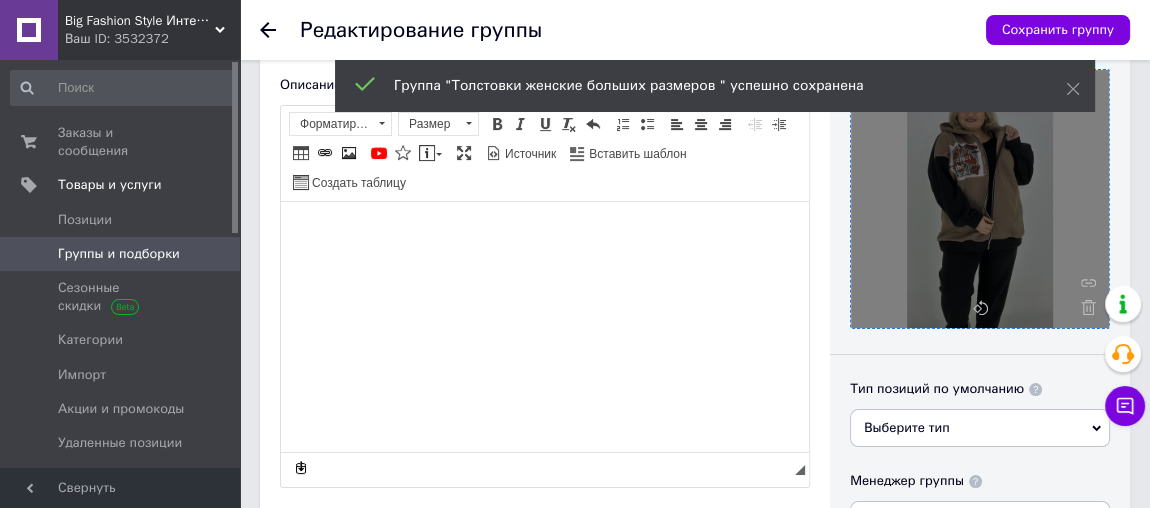 click on "Редактирование группы Сохранить группу" at bounding box center (695, 30) 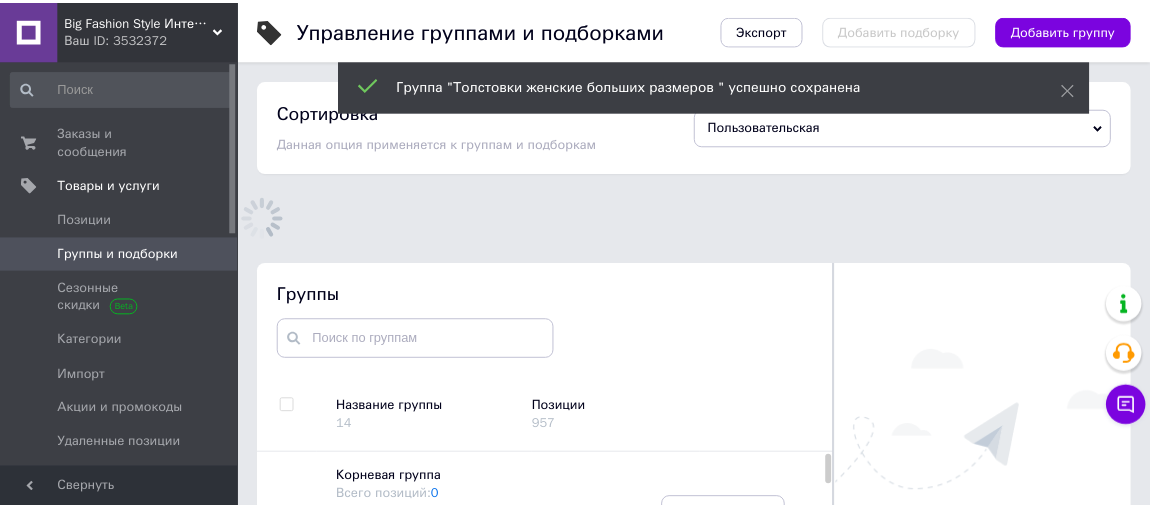 scroll, scrollTop: 112, scrollLeft: 0, axis: vertical 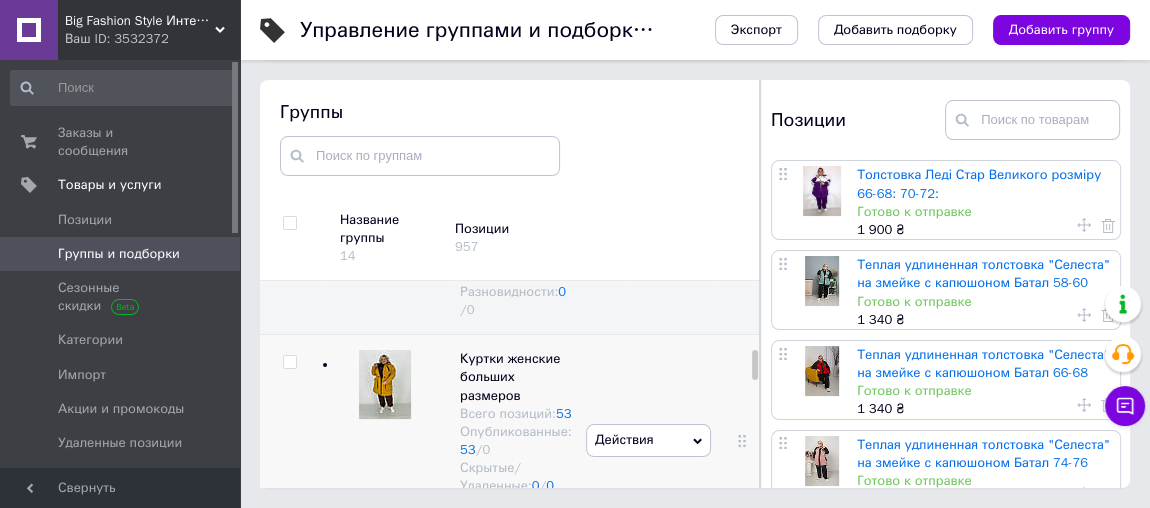 click on "Действия" at bounding box center [624, 439] 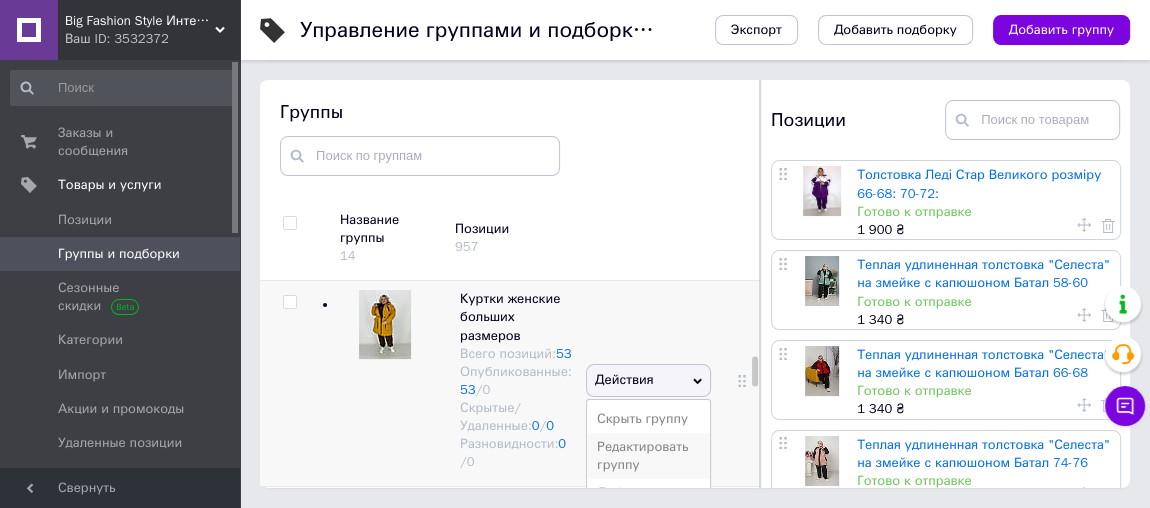 scroll, scrollTop: 1023, scrollLeft: 0, axis: vertical 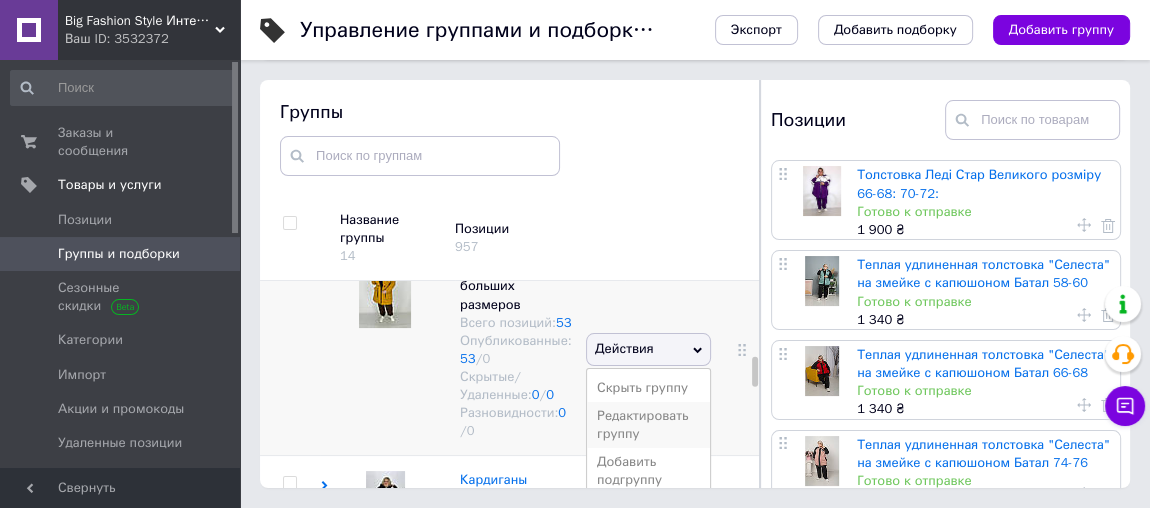 click on "Редактировать группу" at bounding box center (648, 425) 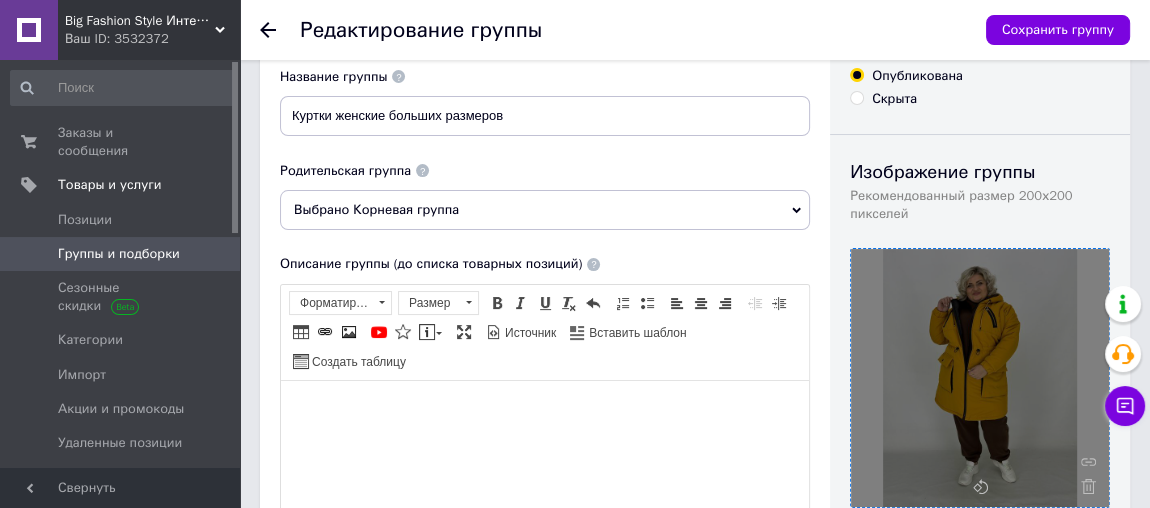 scroll, scrollTop: 181, scrollLeft: 0, axis: vertical 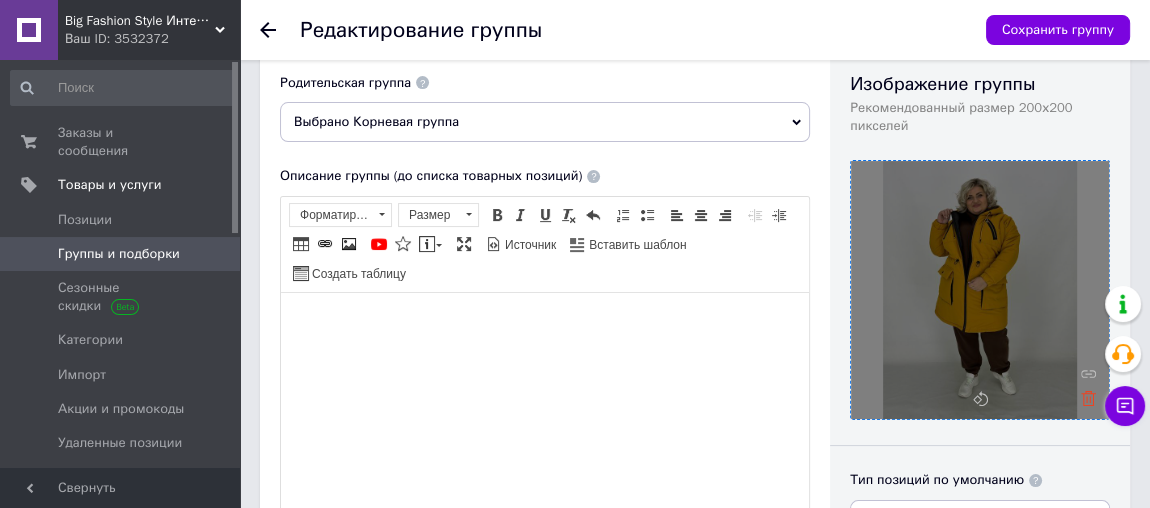 click 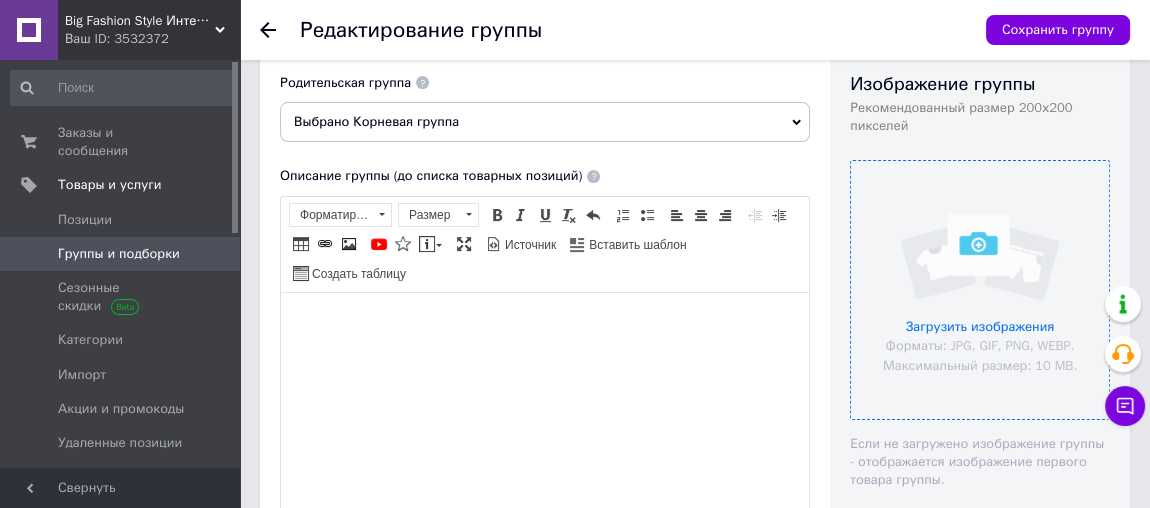 click at bounding box center (980, 290) 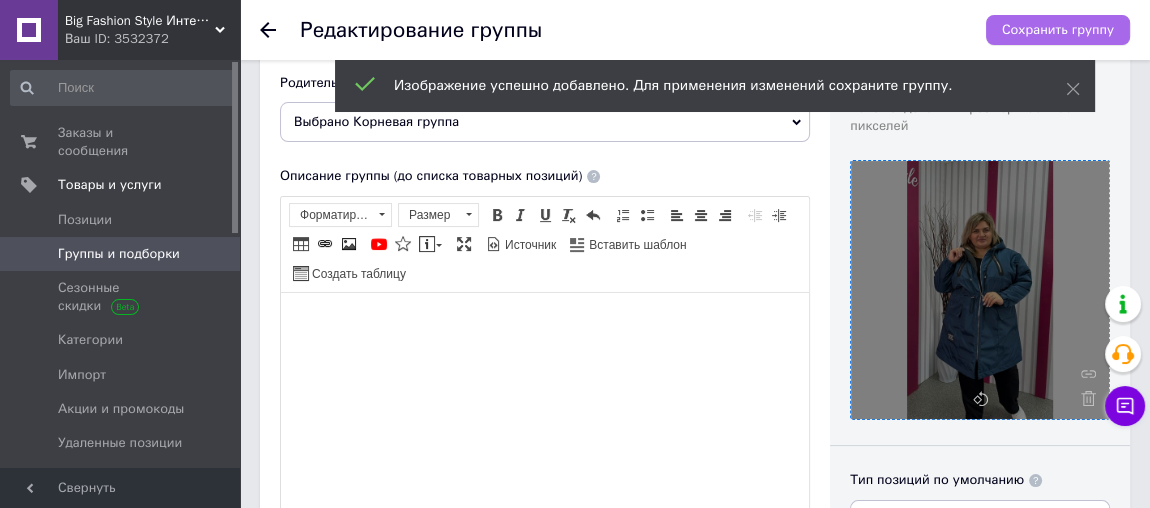 click on "Сохранить группу" at bounding box center (1058, 30) 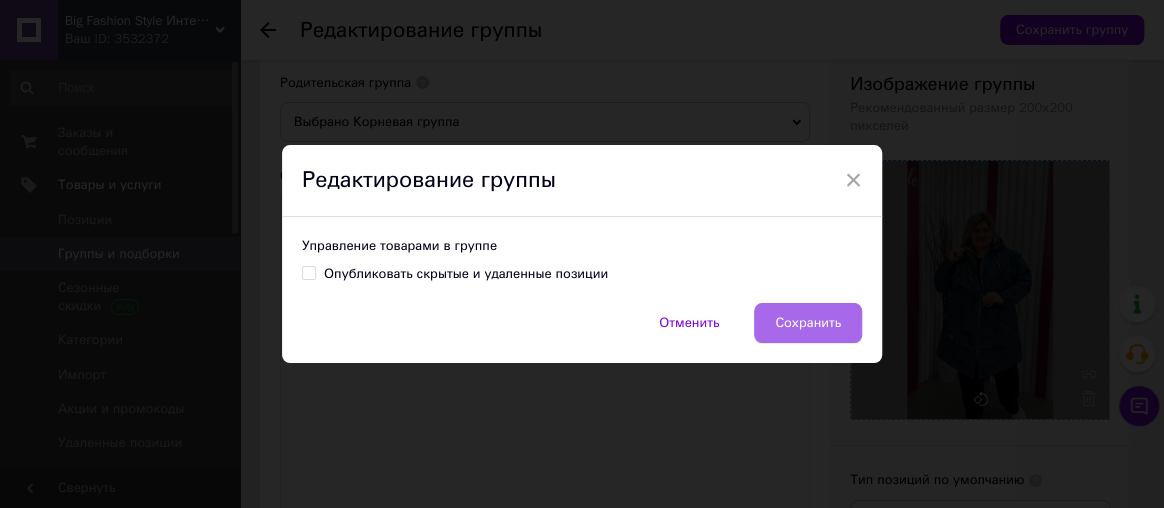 click on "Сохранить" at bounding box center [808, 323] 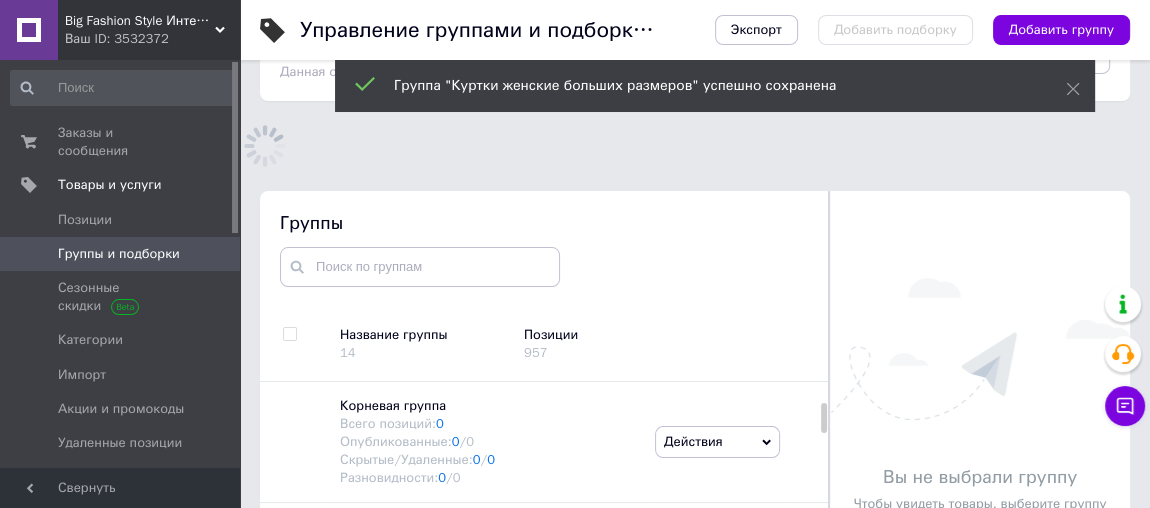 scroll, scrollTop: 113, scrollLeft: 0, axis: vertical 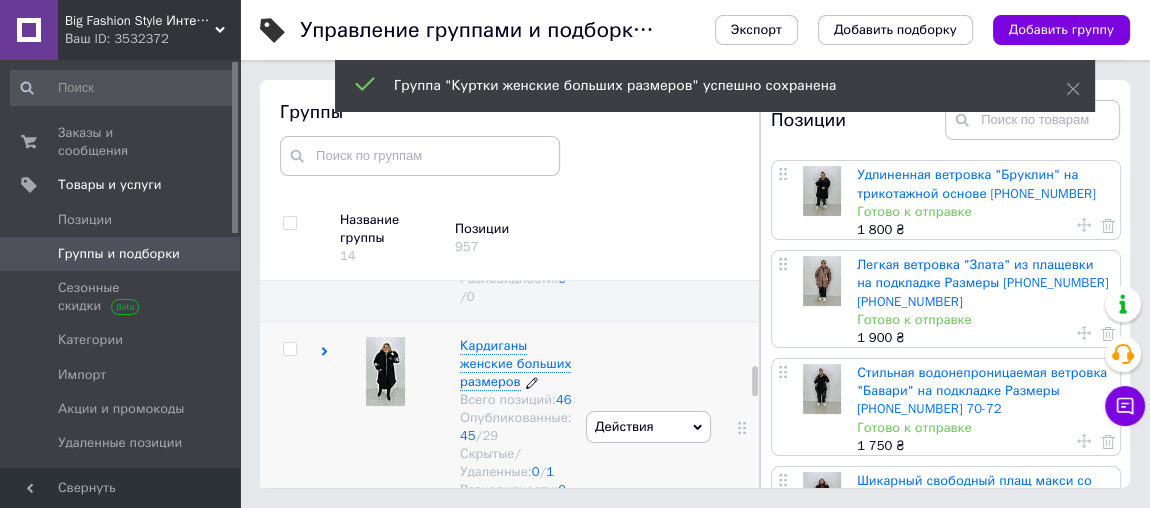 click on "Кардиганы женские больших размеров" at bounding box center [515, 363] 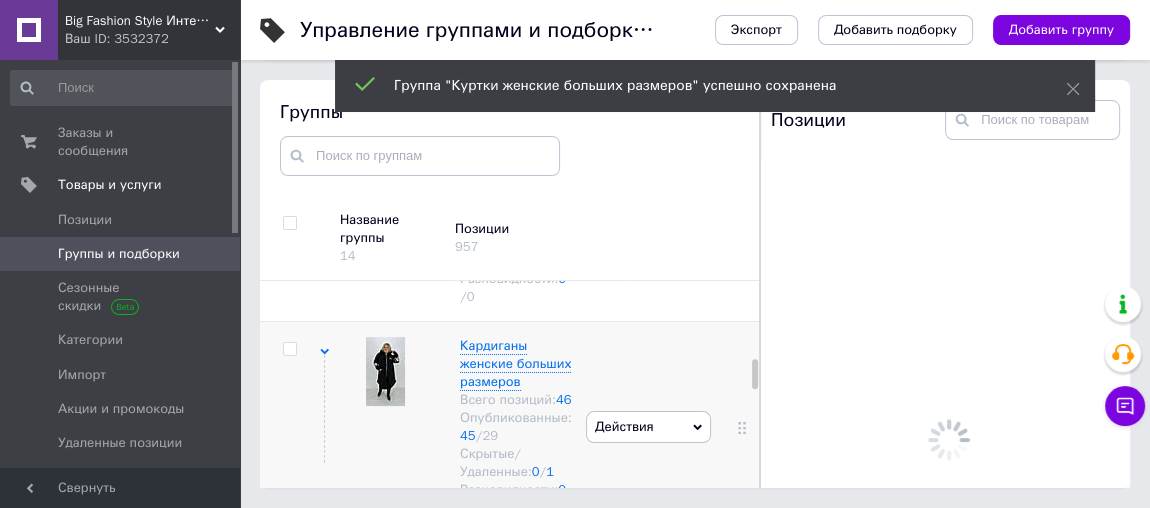 click on "Действия" at bounding box center [648, 427] 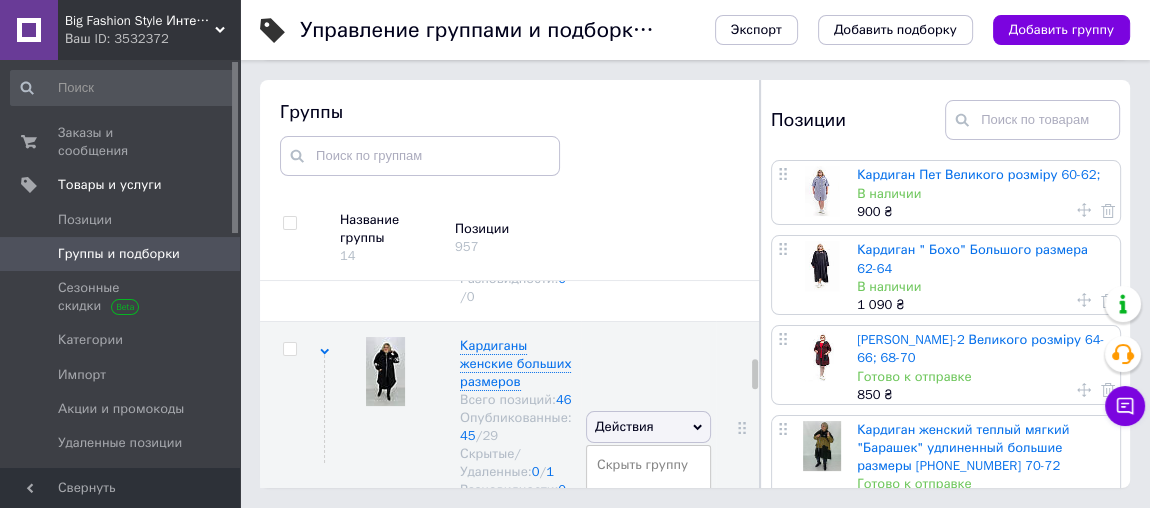 scroll, scrollTop: 90, scrollLeft: 0, axis: vertical 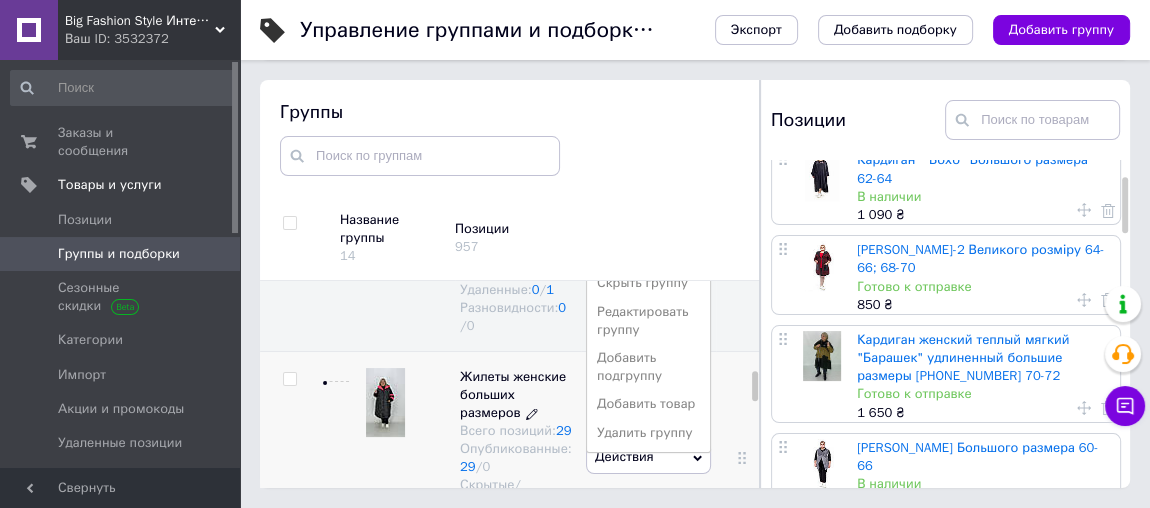 click on "Жилеты женские больших размеров" at bounding box center (513, 394) 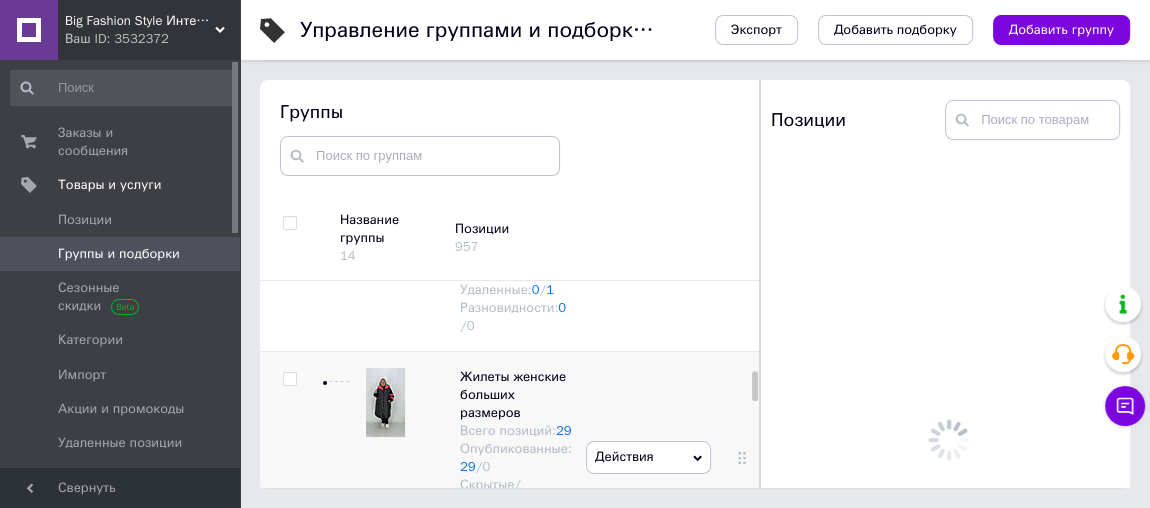 scroll, scrollTop: 0, scrollLeft: 0, axis: both 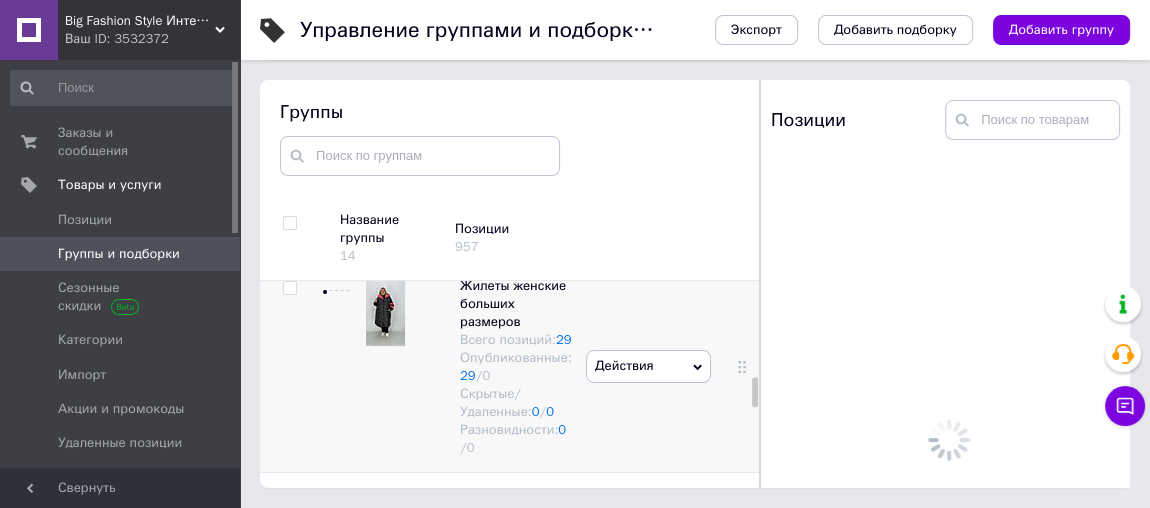 click 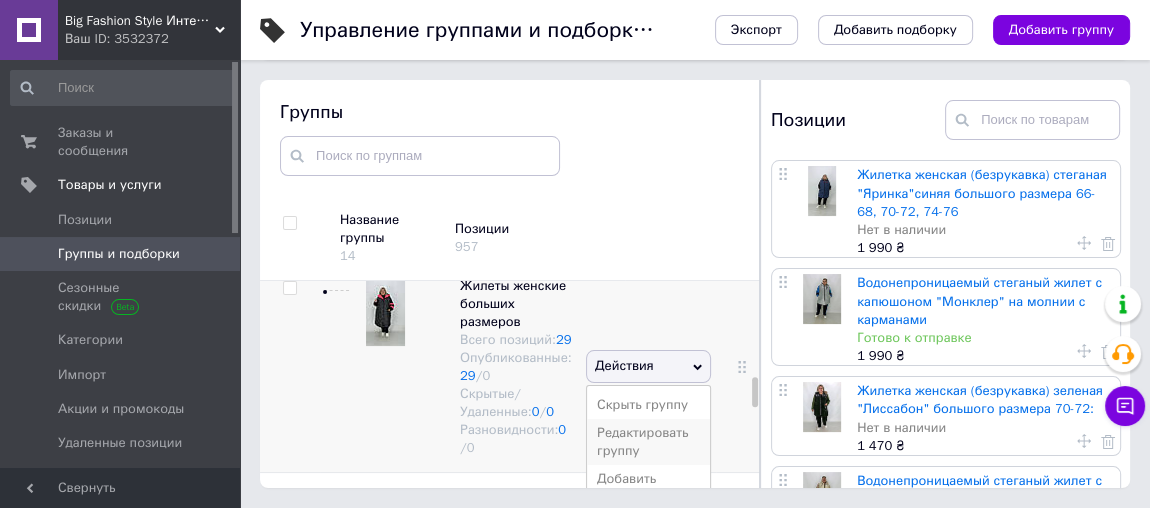 click on "Редактировать группу" at bounding box center (648, 442) 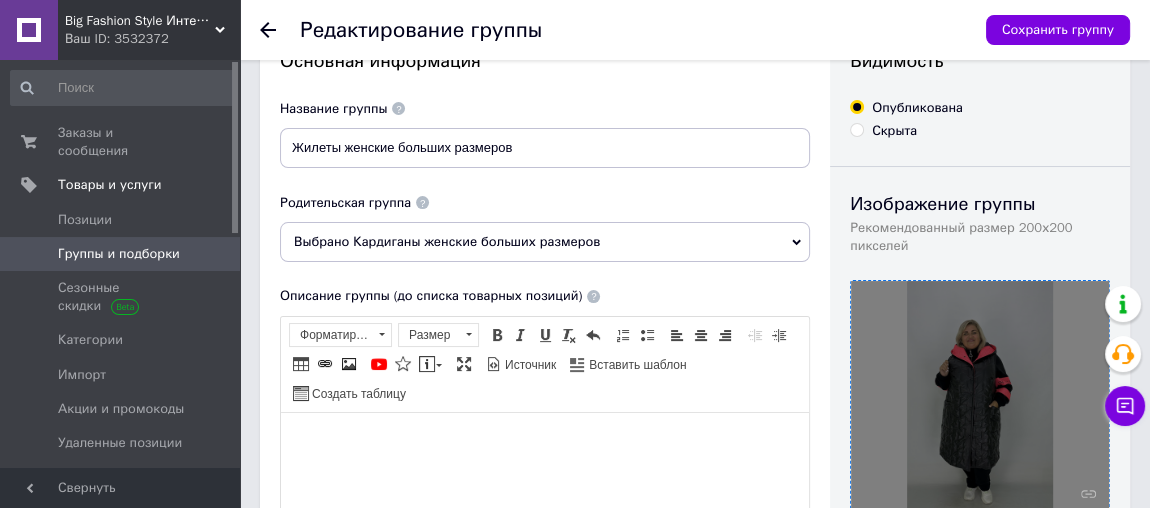 scroll, scrollTop: 181, scrollLeft: 0, axis: vertical 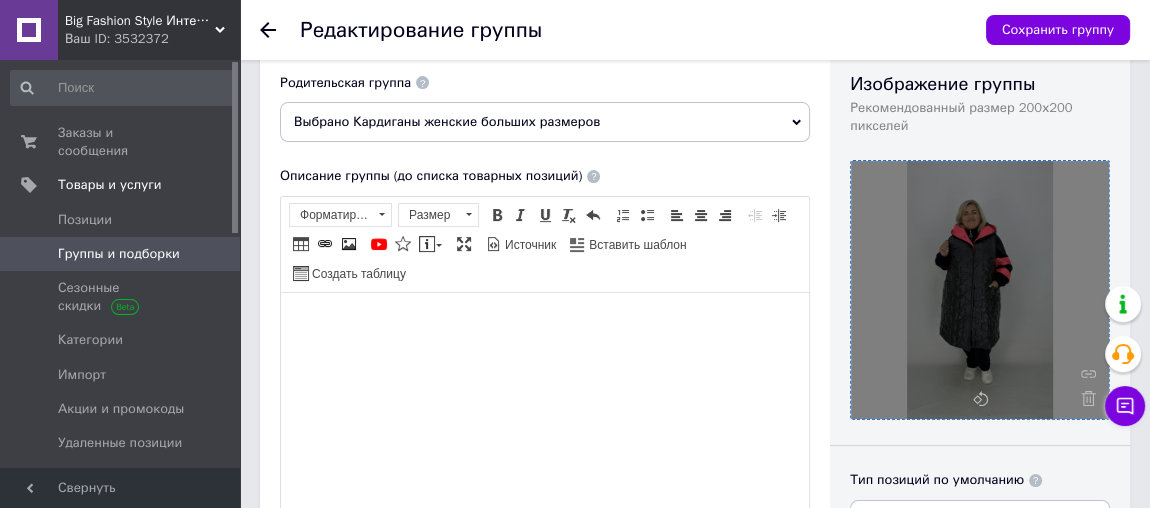 click at bounding box center (980, 290) 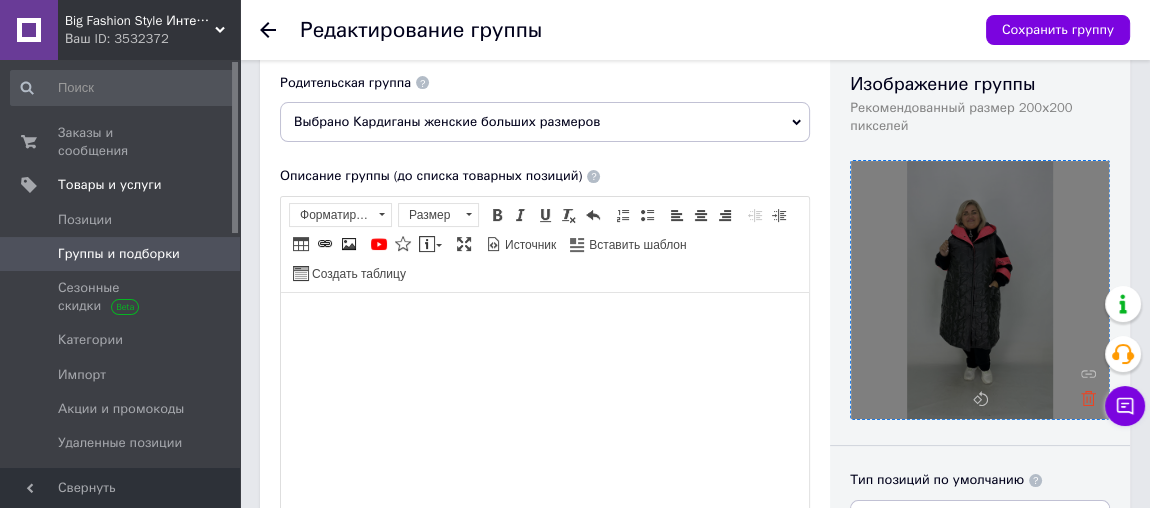 click 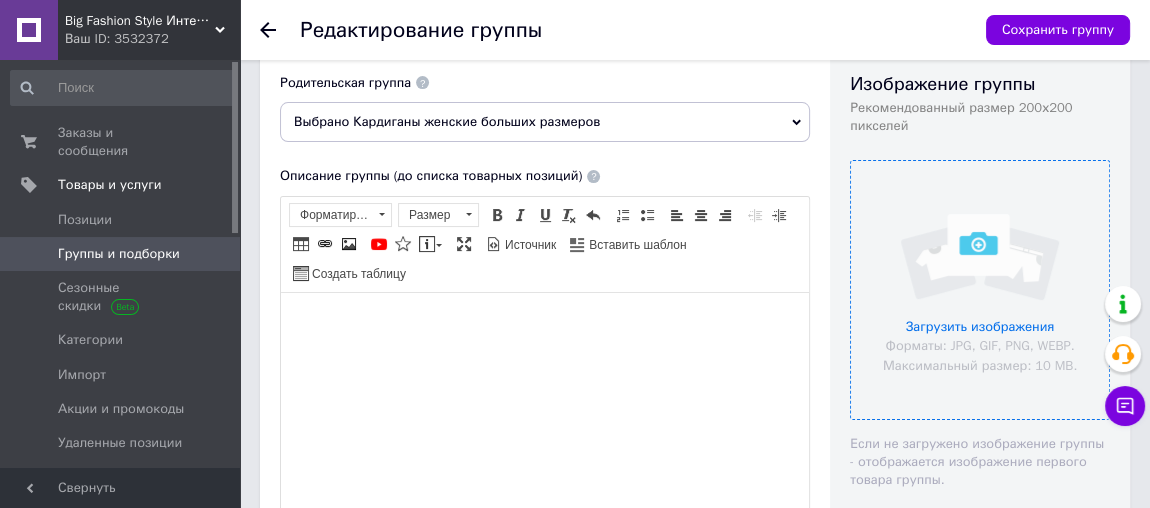 click at bounding box center [980, 290] 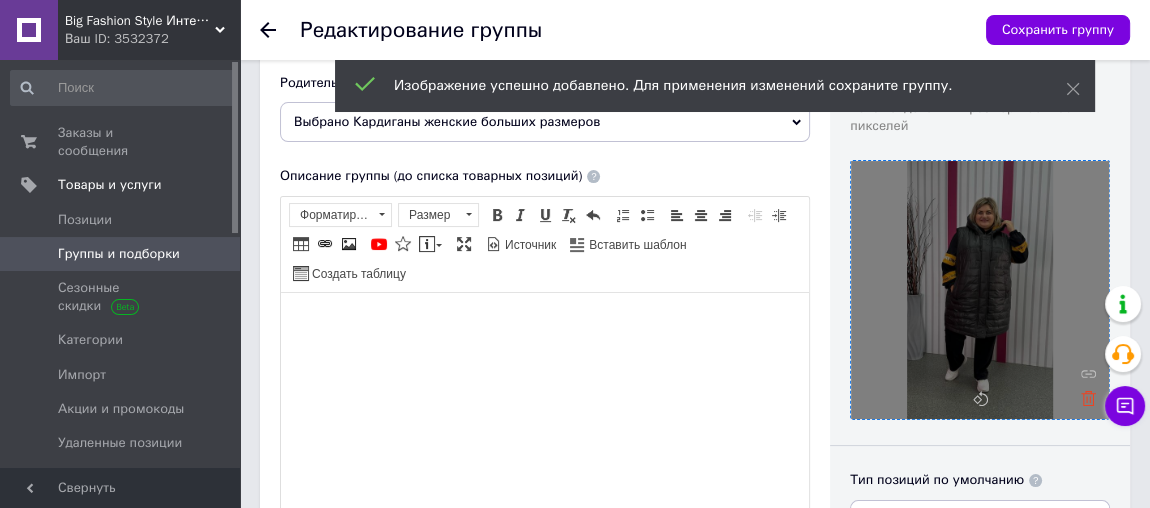 click 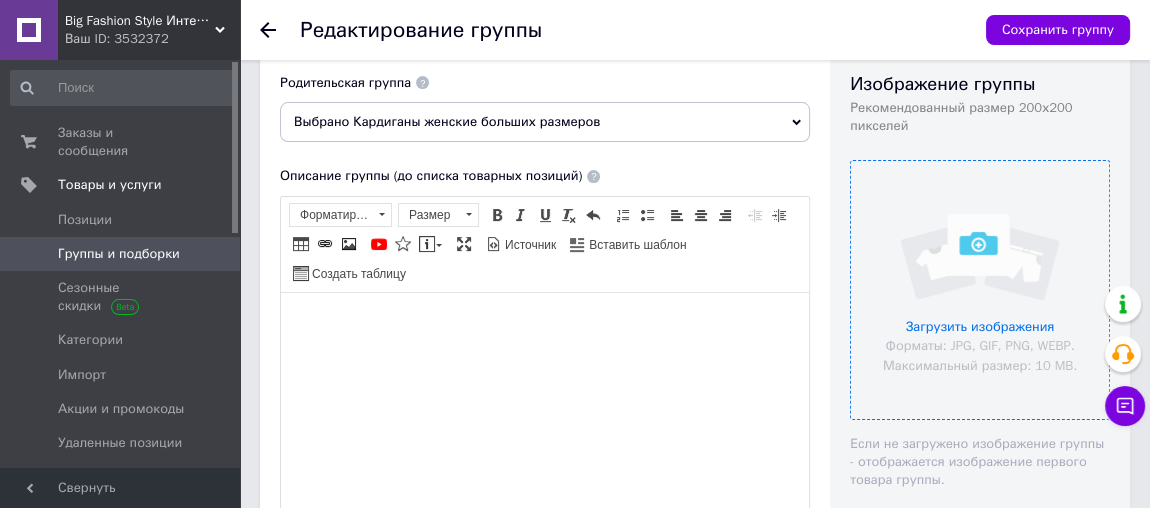 click at bounding box center (980, 290) 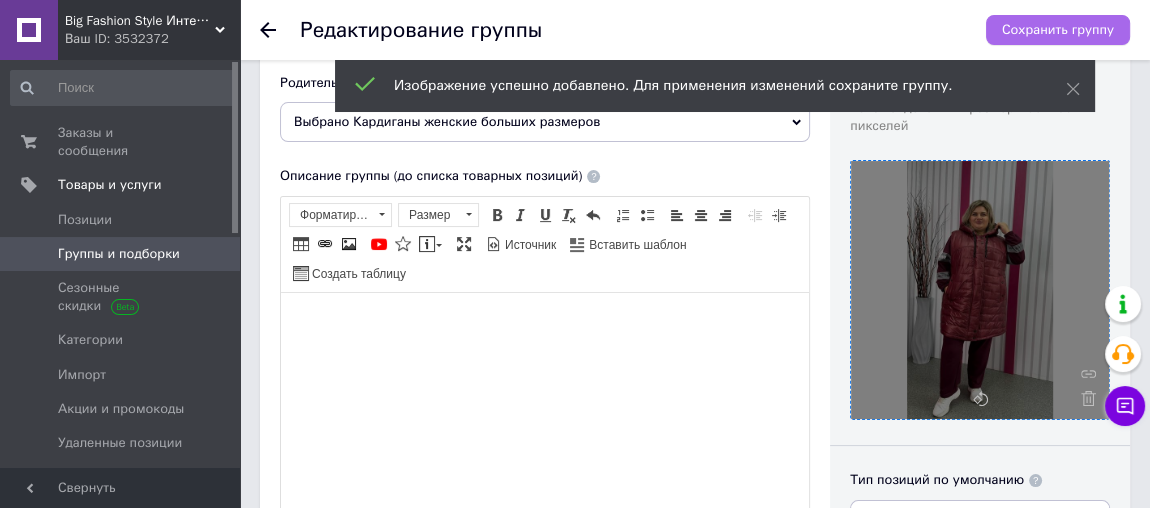 click on "Сохранить группу" at bounding box center (1058, 30) 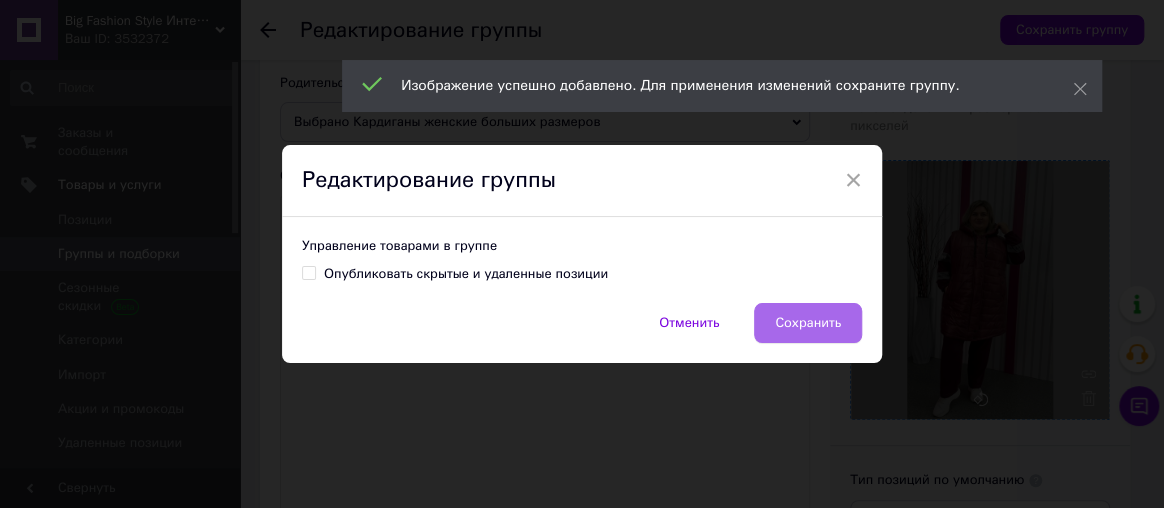click on "Сохранить" at bounding box center [808, 323] 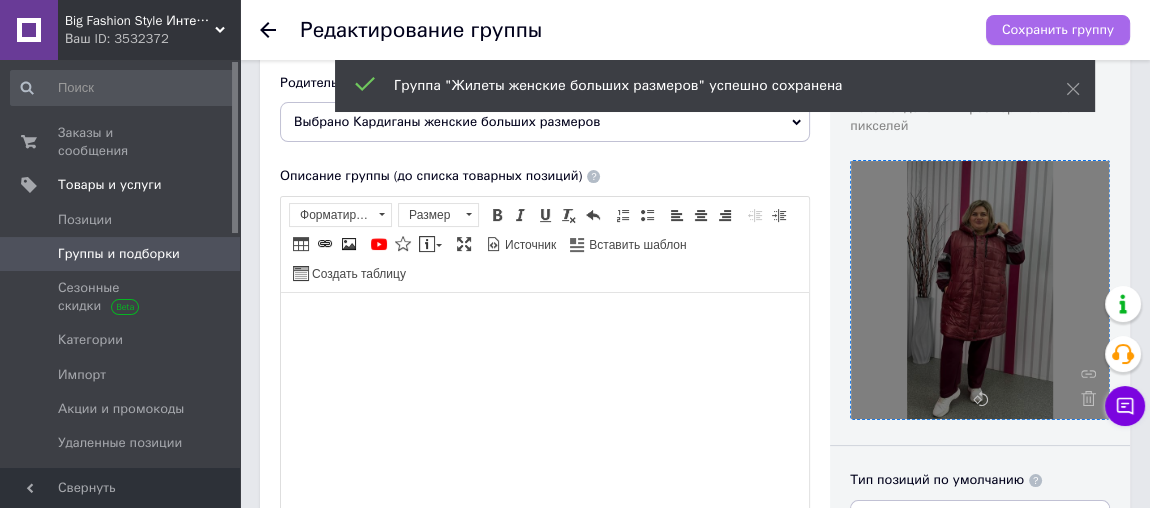 click on "Сохранить группу" at bounding box center (1058, 30) 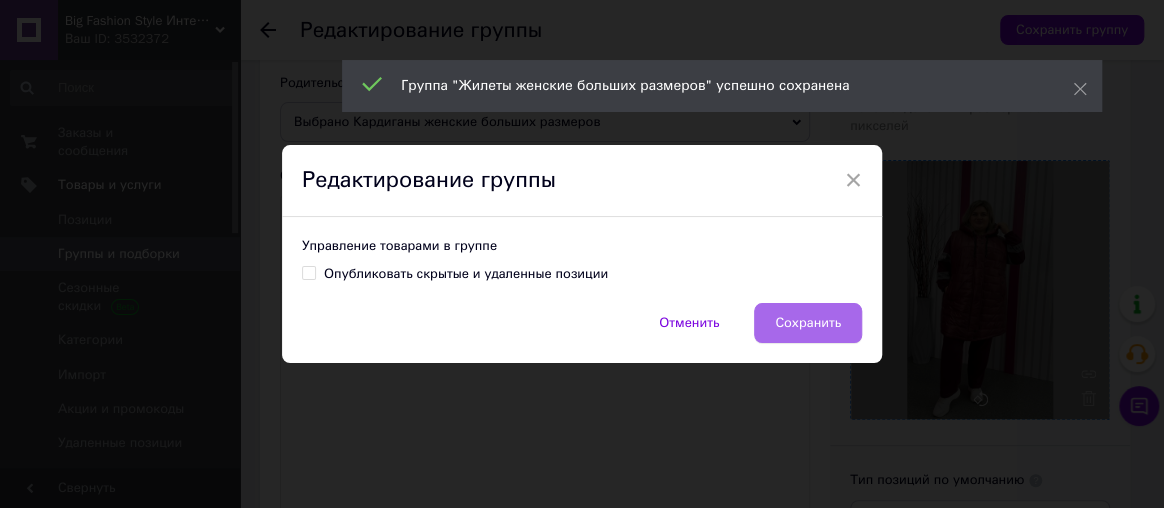 click on "Сохранить" at bounding box center (808, 323) 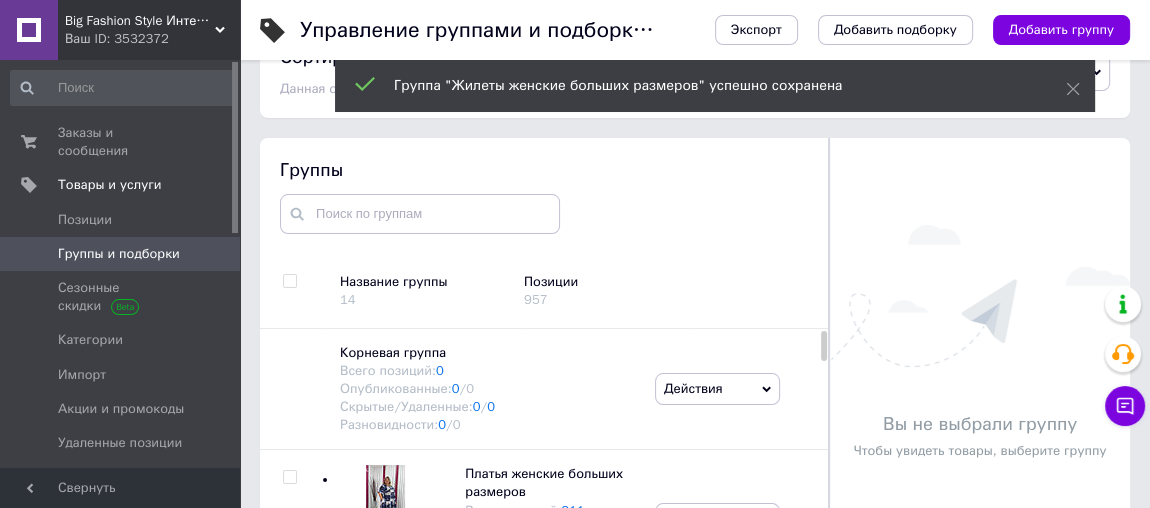 scroll, scrollTop: 112, scrollLeft: 0, axis: vertical 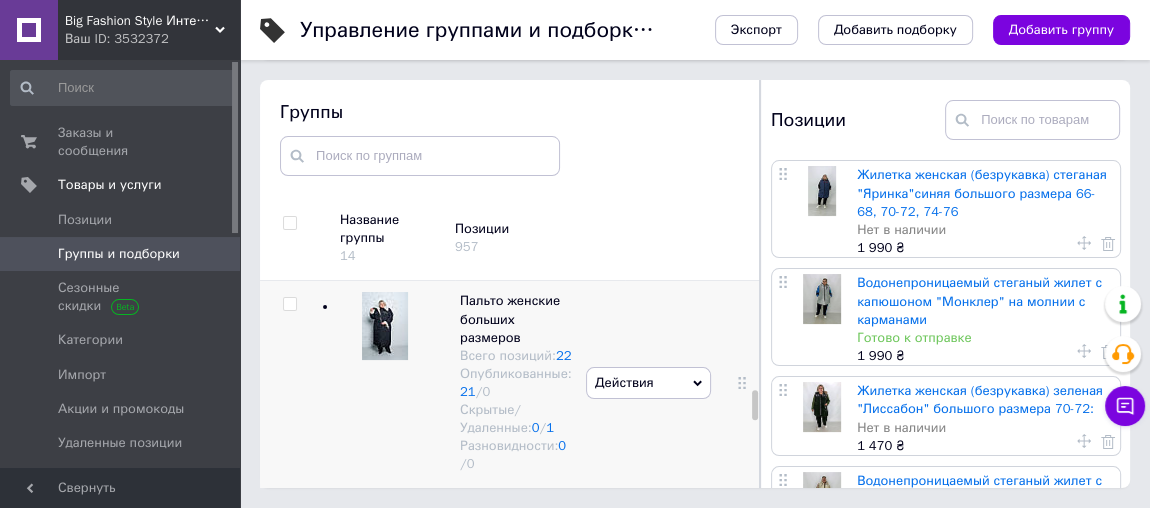 click on "Действия" at bounding box center [648, 383] 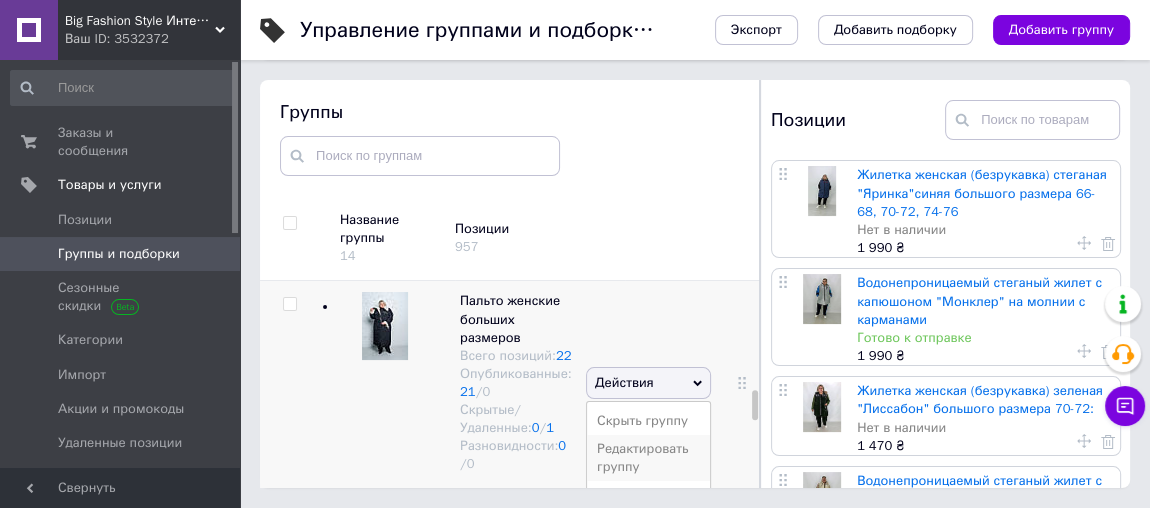 click on "Редактировать группу" at bounding box center (648, 458) 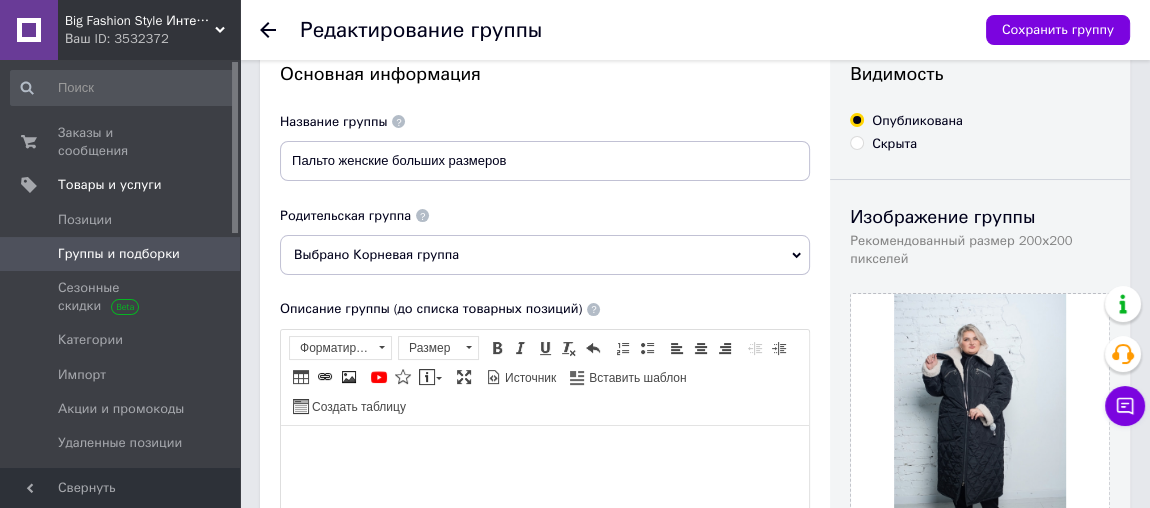 scroll, scrollTop: 90, scrollLeft: 0, axis: vertical 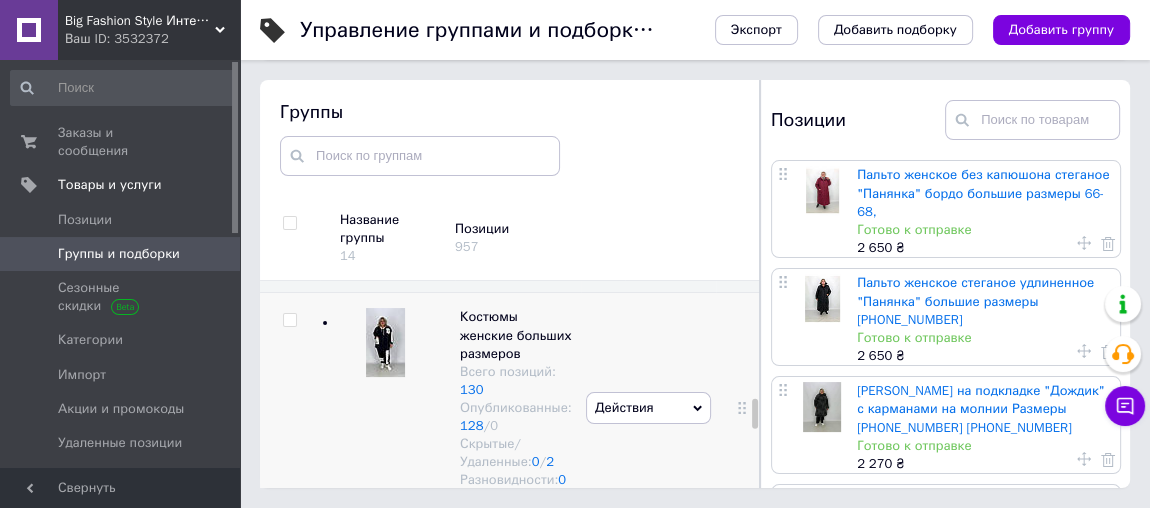 click 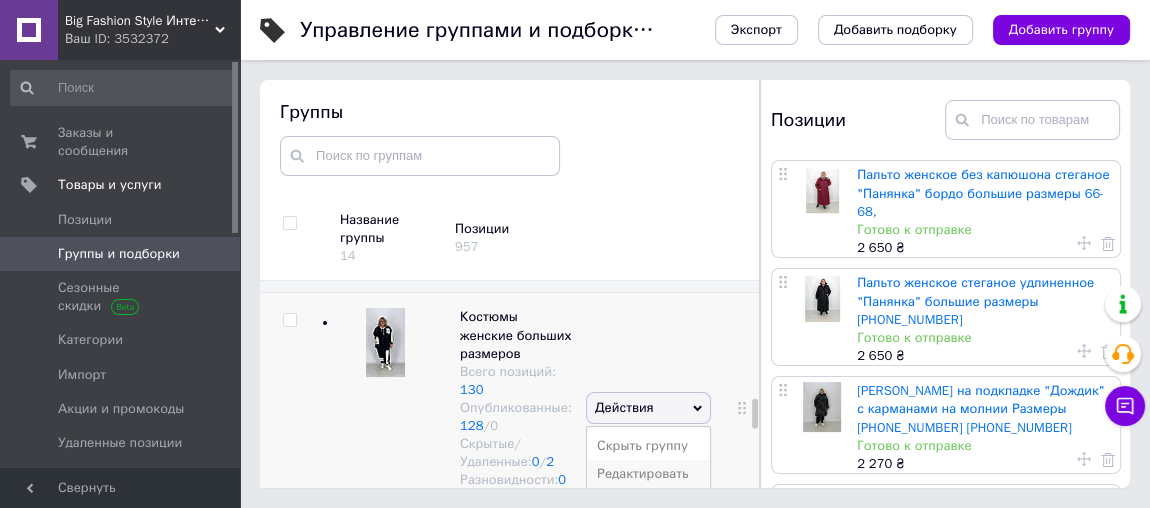 click on "Редактировать группу" at bounding box center (648, 483) 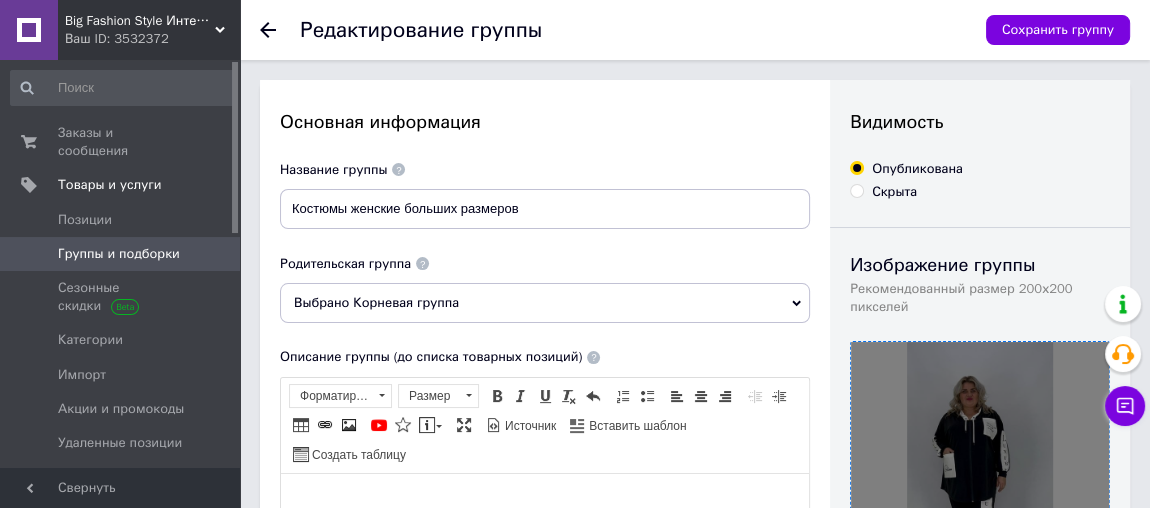 scroll, scrollTop: 181, scrollLeft: 0, axis: vertical 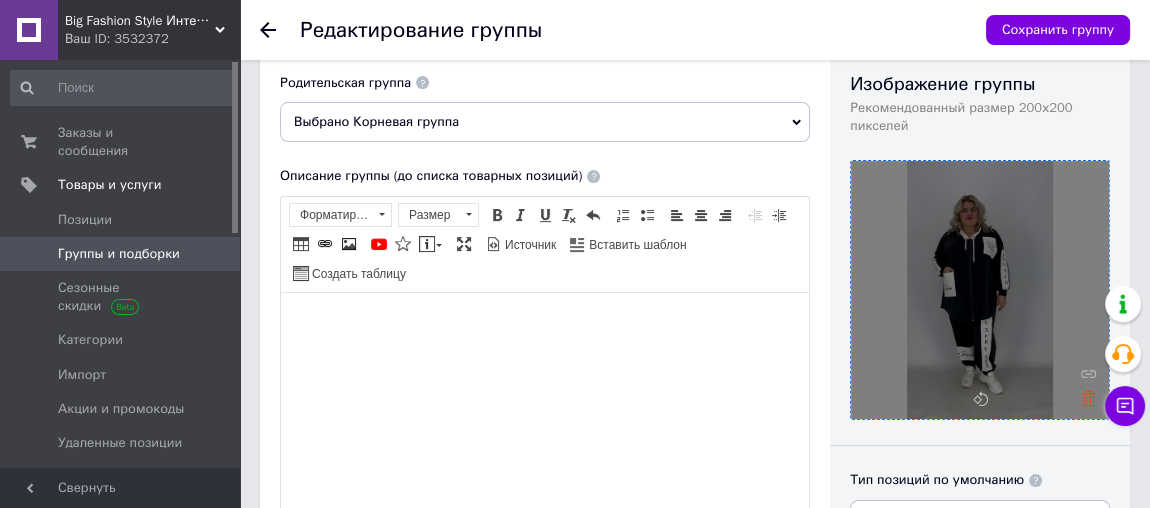 click 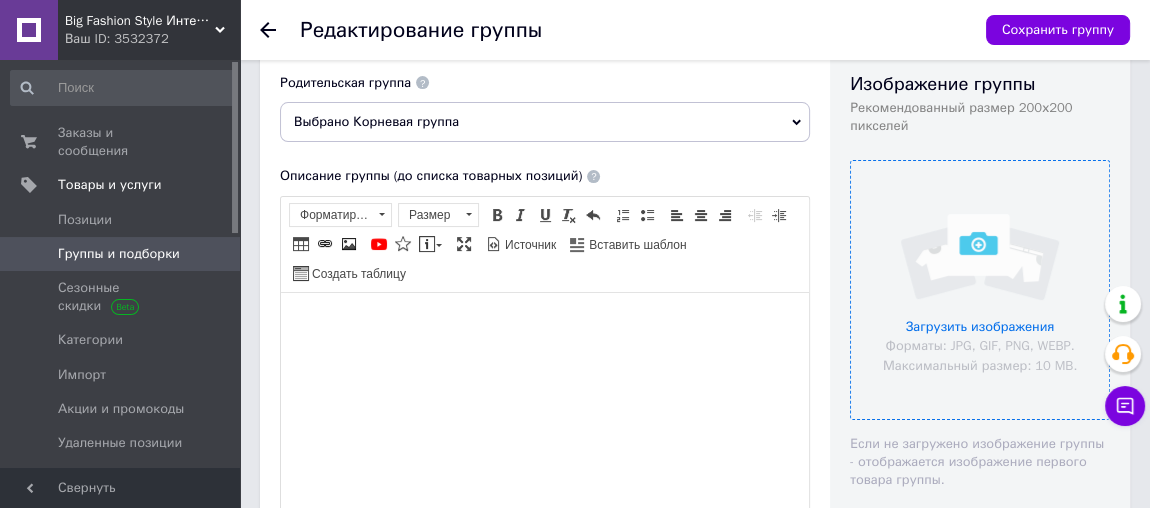 click at bounding box center [980, 290] 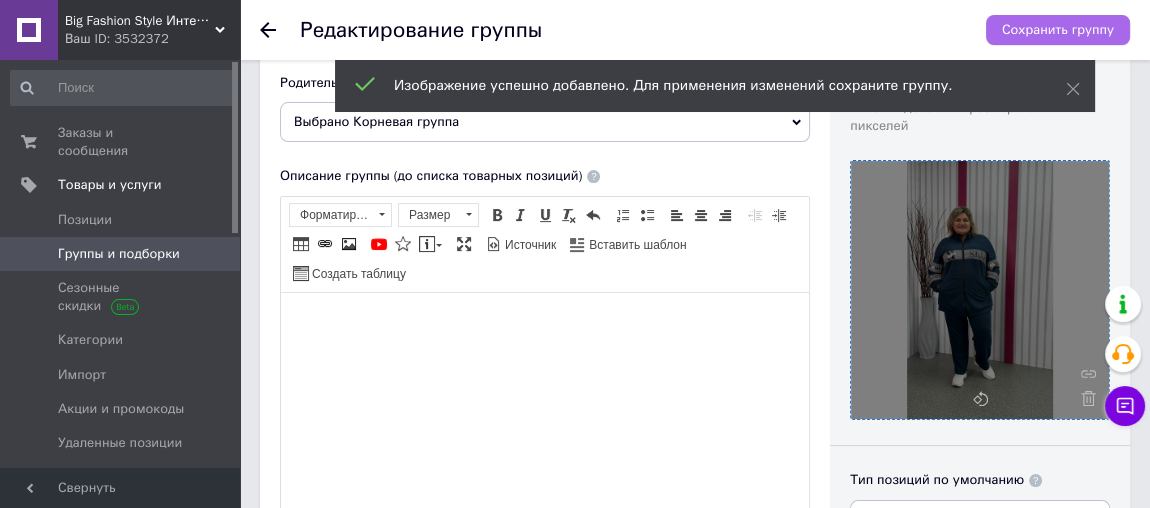 click on "Сохранить группу" at bounding box center [1058, 30] 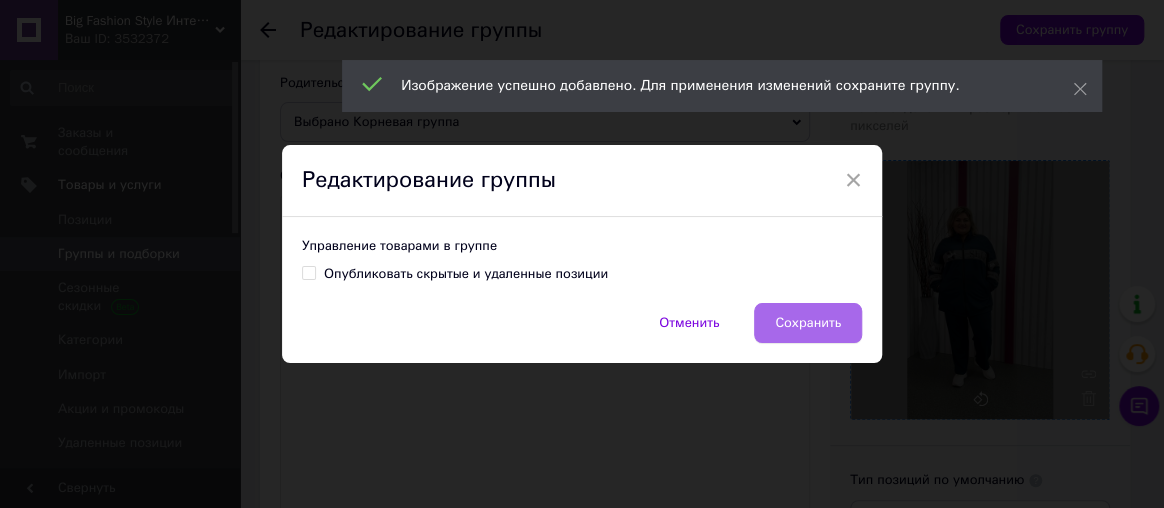 click on "Сохранить" at bounding box center (808, 323) 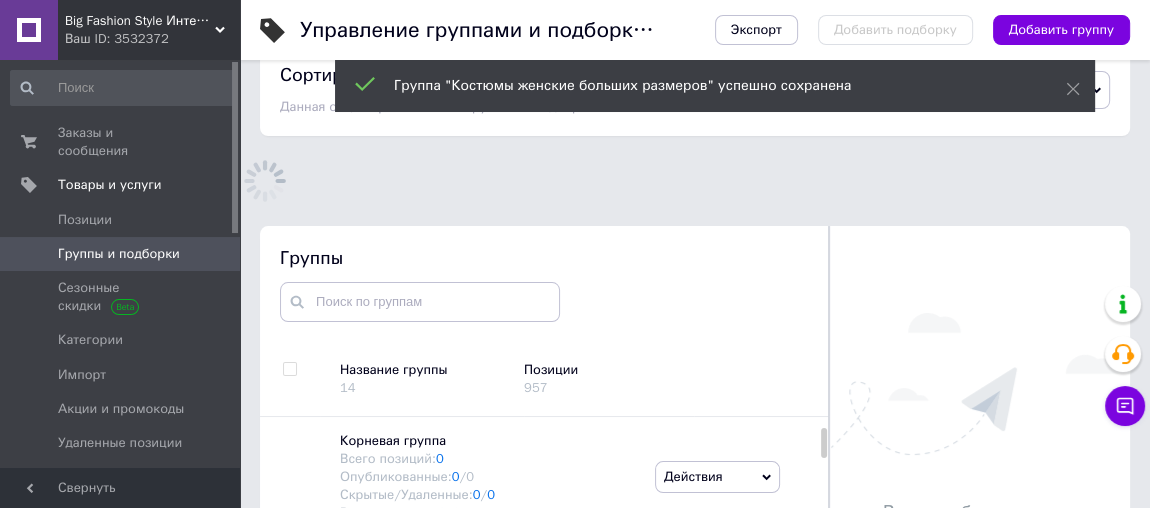 scroll, scrollTop: 178, scrollLeft: 0, axis: vertical 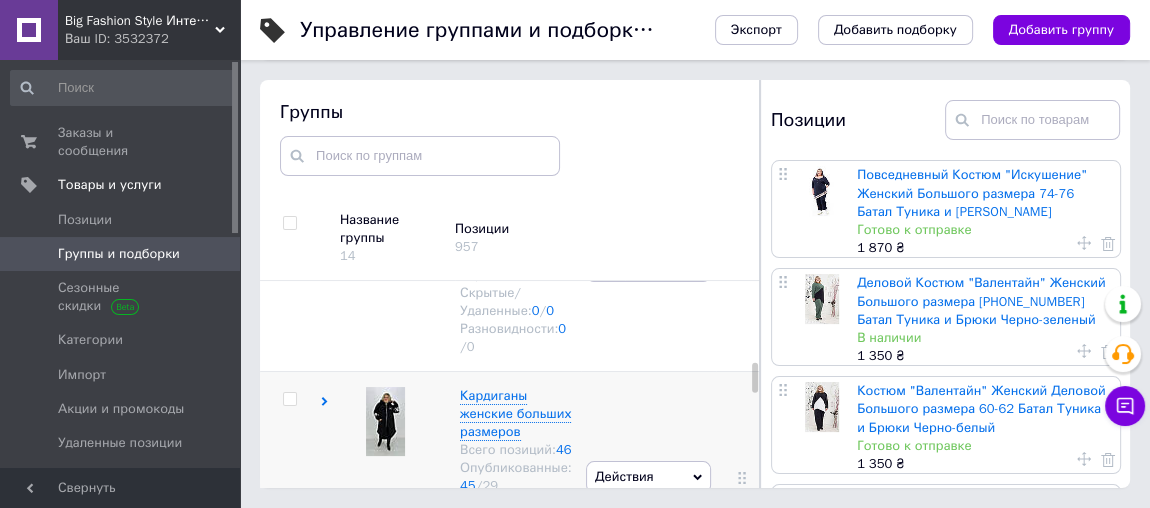 click on "Кардиганы женские больших размеров" at bounding box center [515, 413] 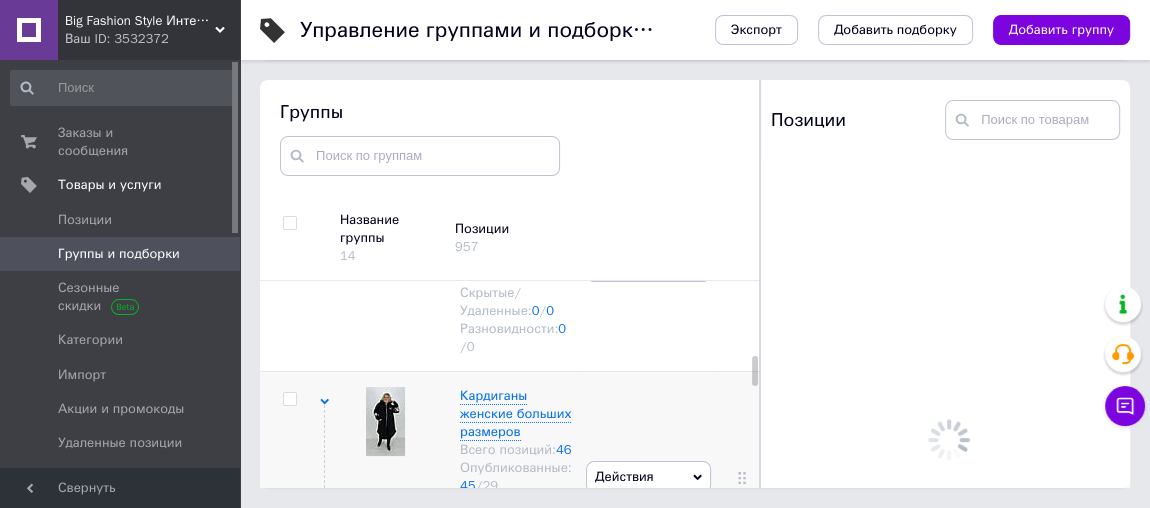 scroll, scrollTop: 1198, scrollLeft: 0, axis: vertical 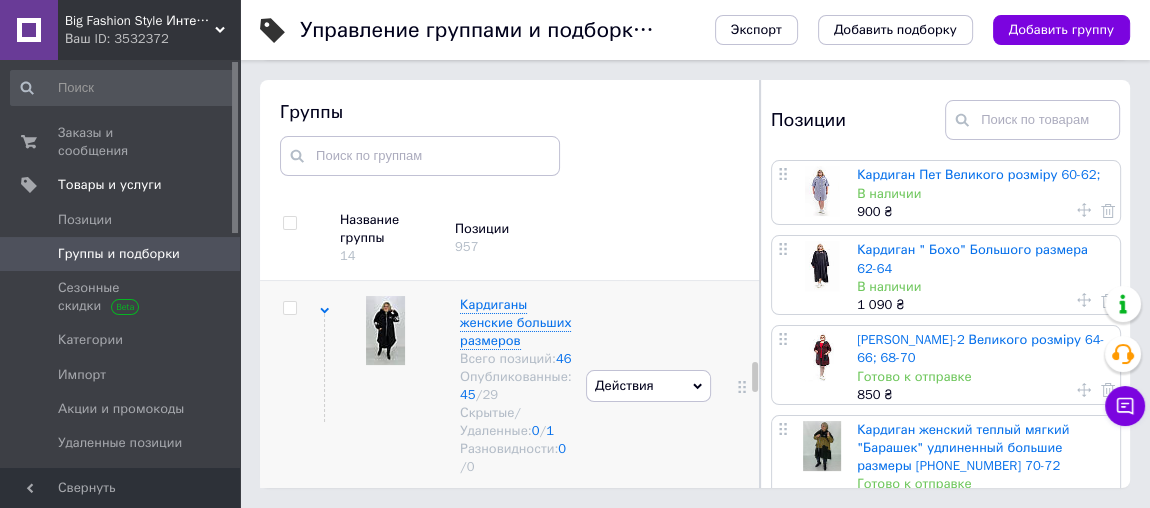 click on "Действия" at bounding box center [648, 386] 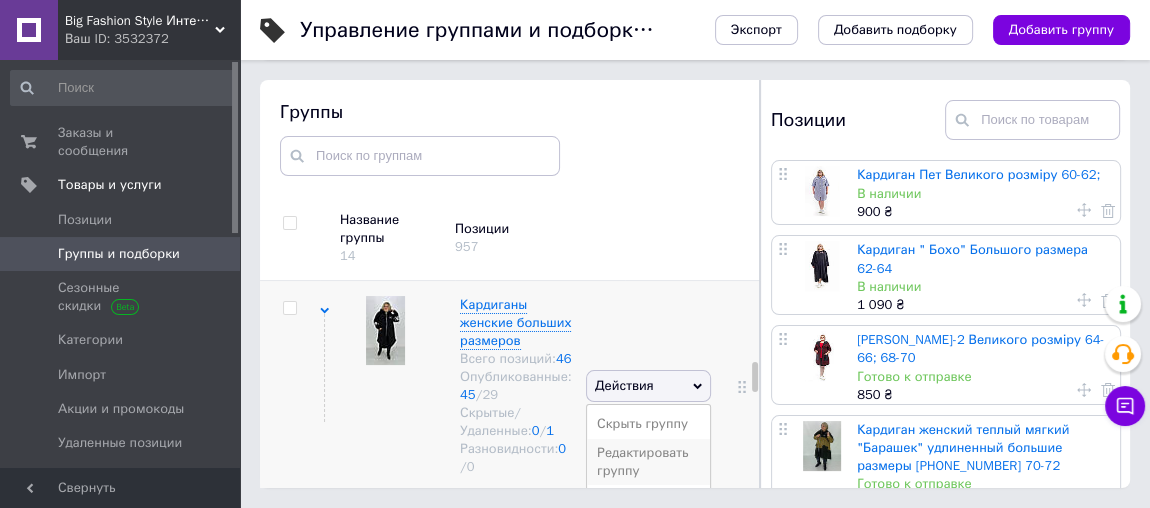 click on "Редактировать группу" at bounding box center [648, 462] 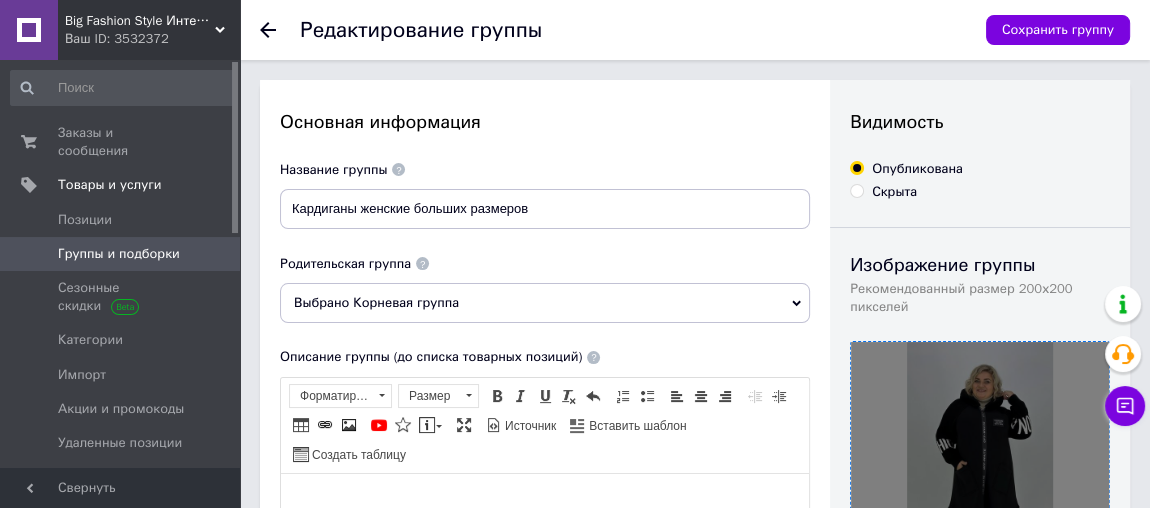 scroll, scrollTop: 90, scrollLeft: 0, axis: vertical 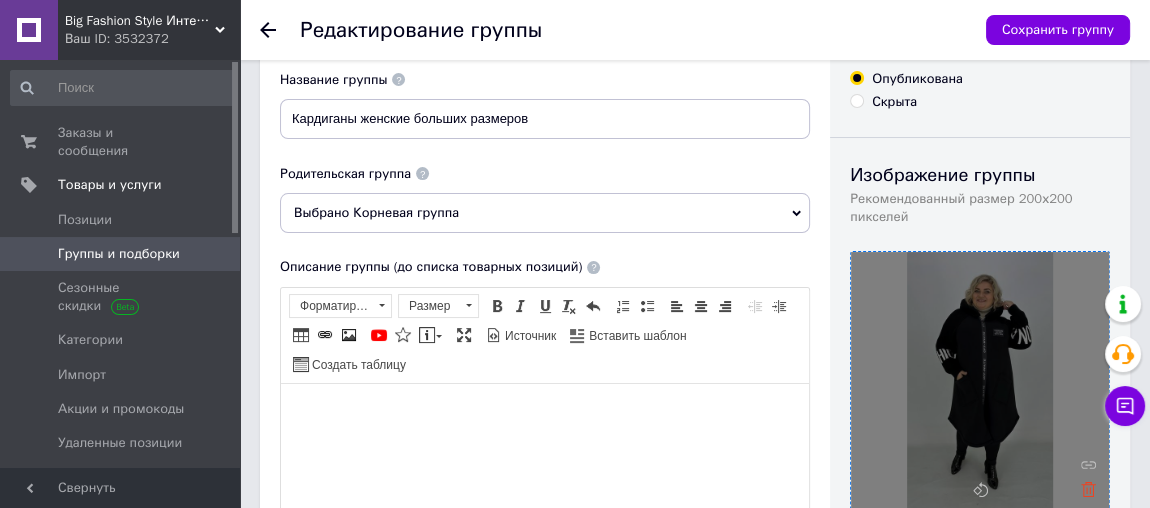 click 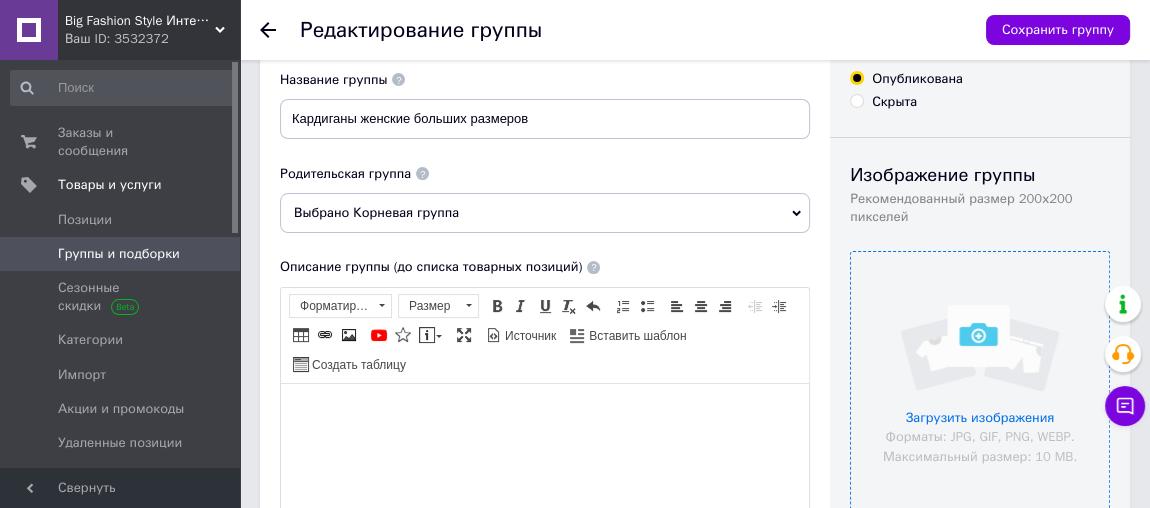 click at bounding box center (980, 381) 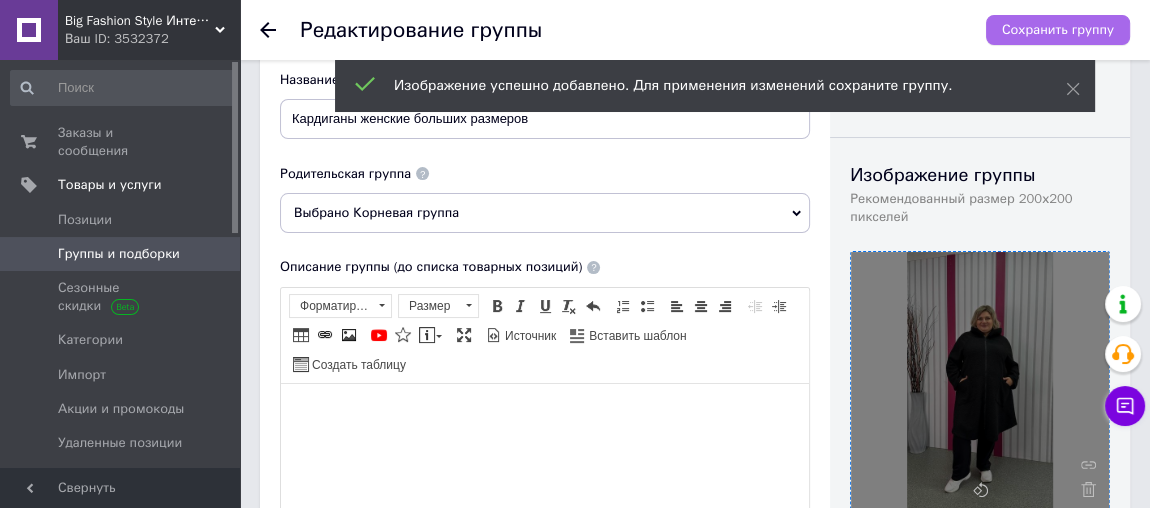 click on "Сохранить группу" at bounding box center [1058, 30] 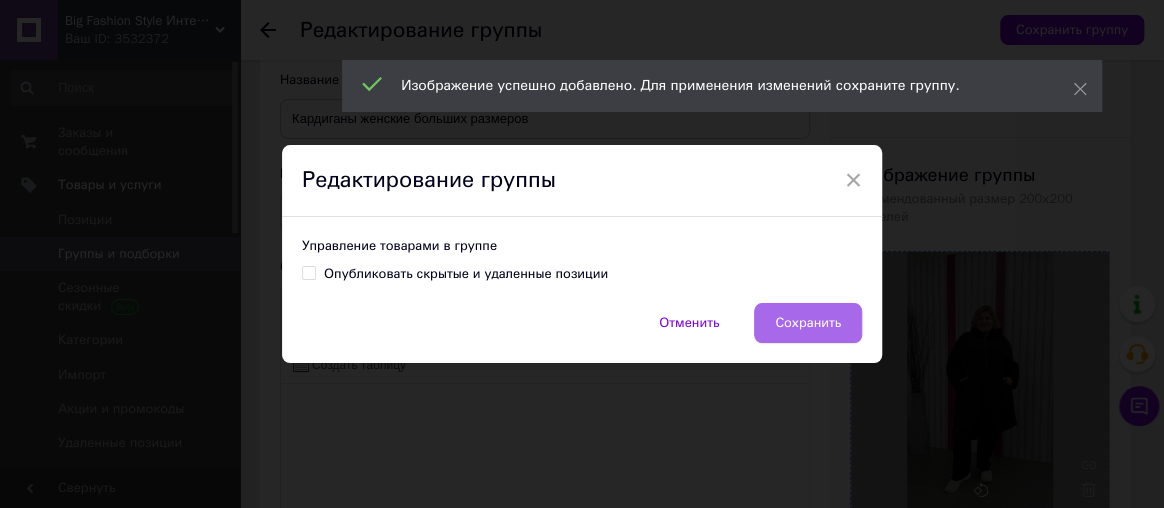 click on "Сохранить" at bounding box center [808, 323] 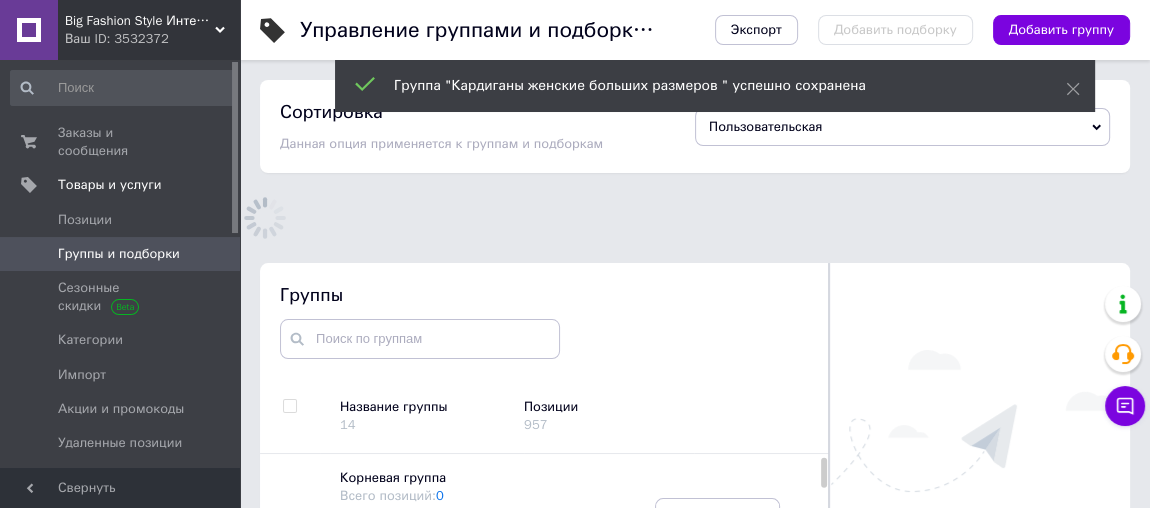 scroll, scrollTop: 146, scrollLeft: 0, axis: vertical 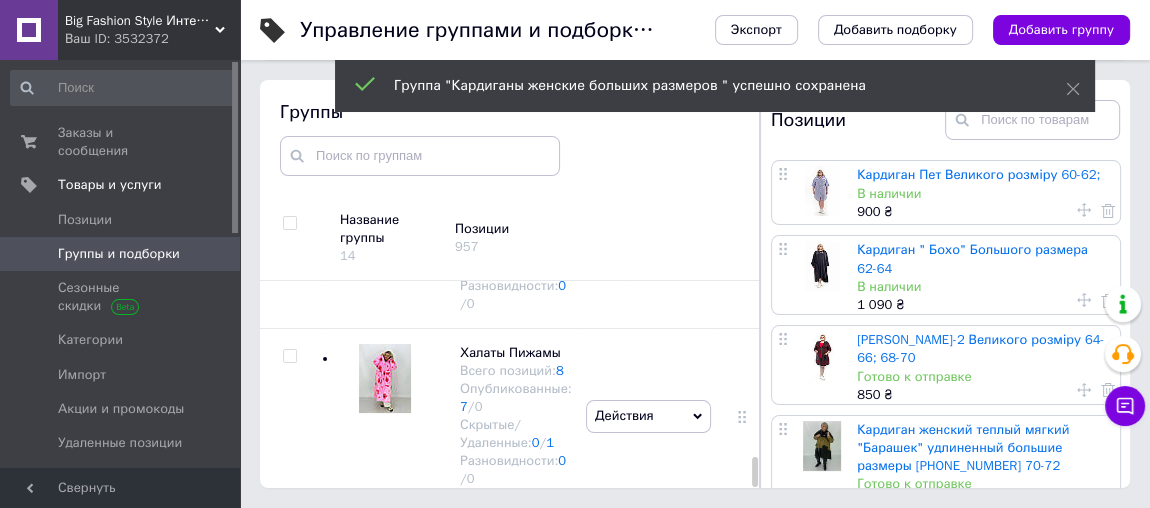 drag, startPoint x: 753, startPoint y: 351, endPoint x: 752, endPoint y: 506, distance: 155.00322 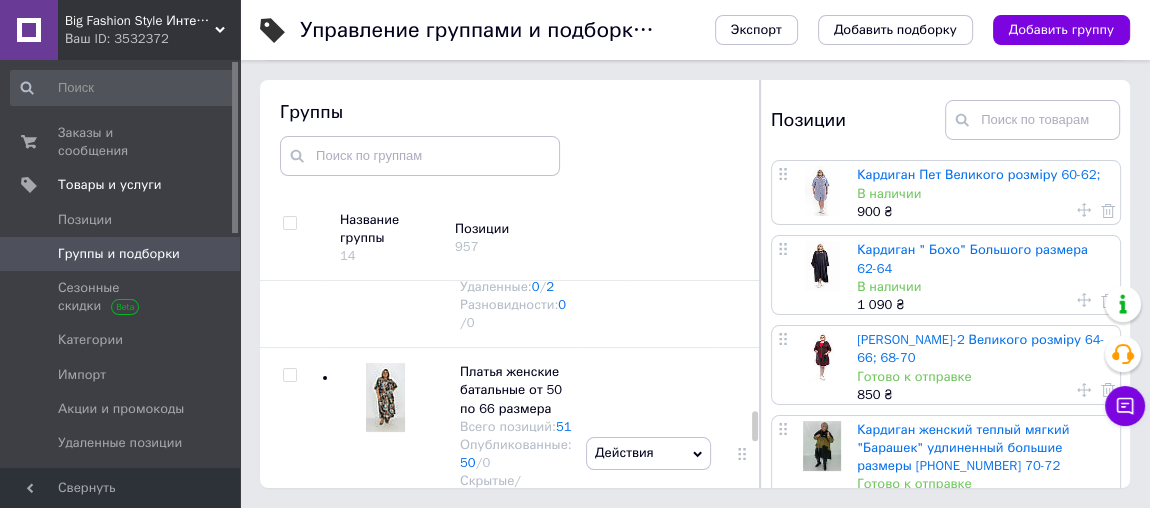 scroll, scrollTop: 1874, scrollLeft: 0, axis: vertical 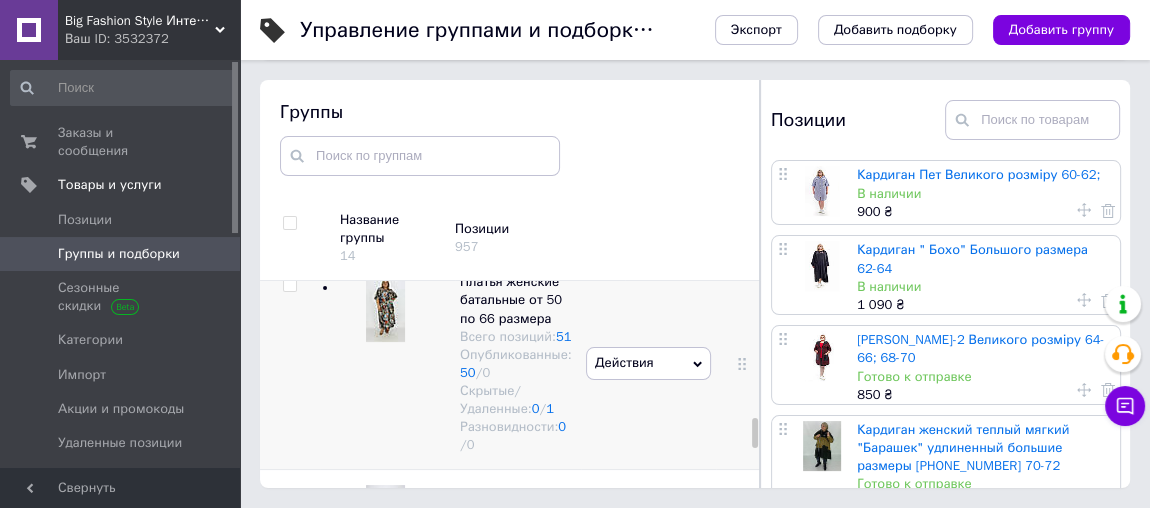 click 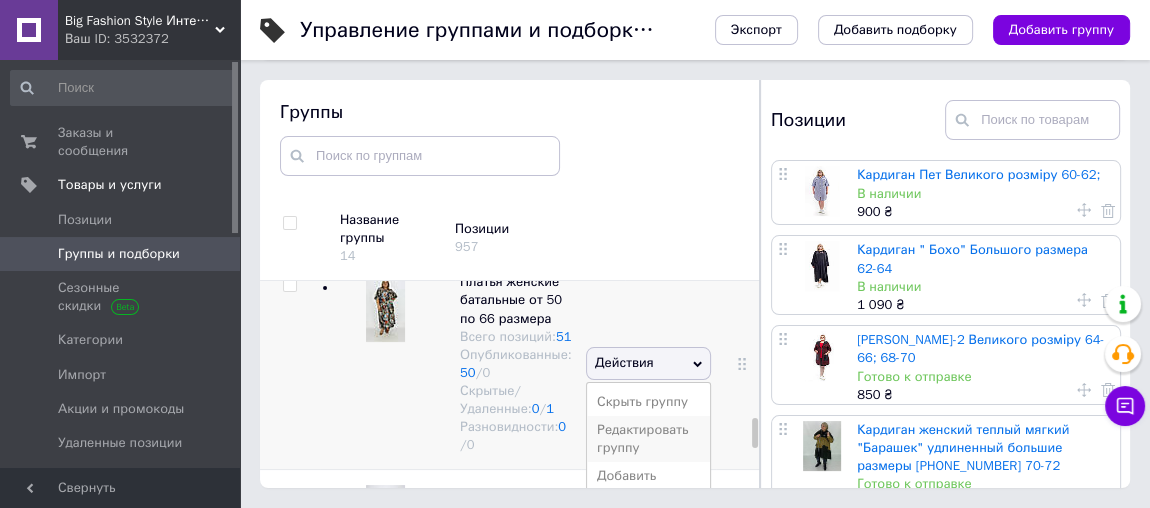 click on "Редактировать группу" at bounding box center (648, 439) 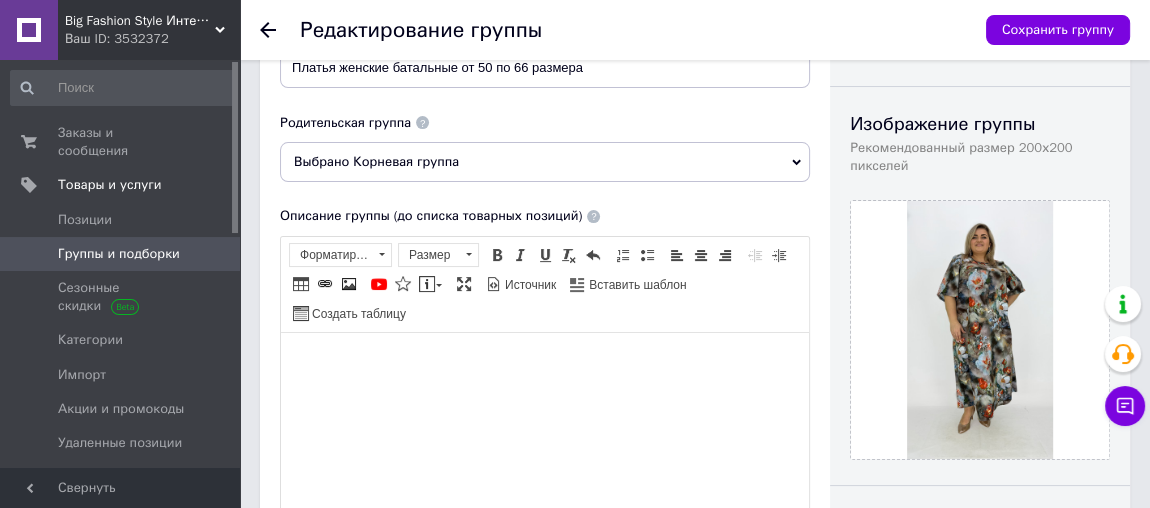 scroll, scrollTop: 181, scrollLeft: 0, axis: vertical 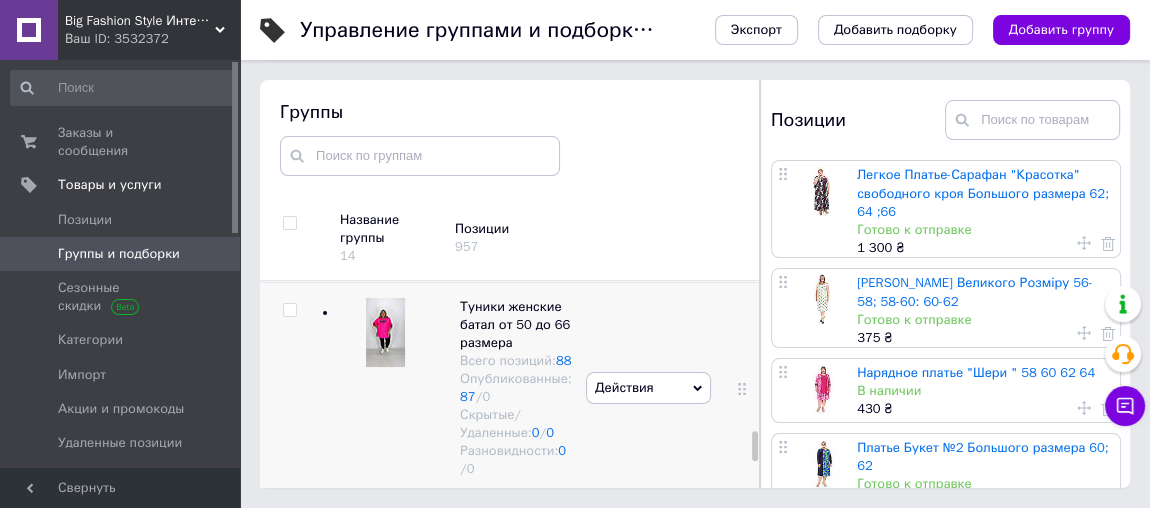 click 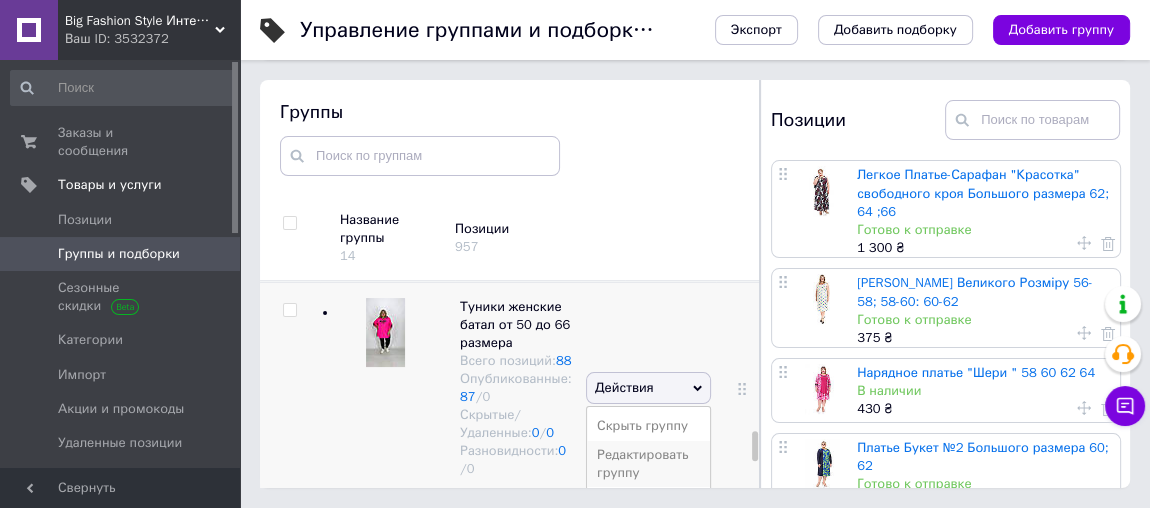 click on "Редактировать группу" at bounding box center [648, 464] 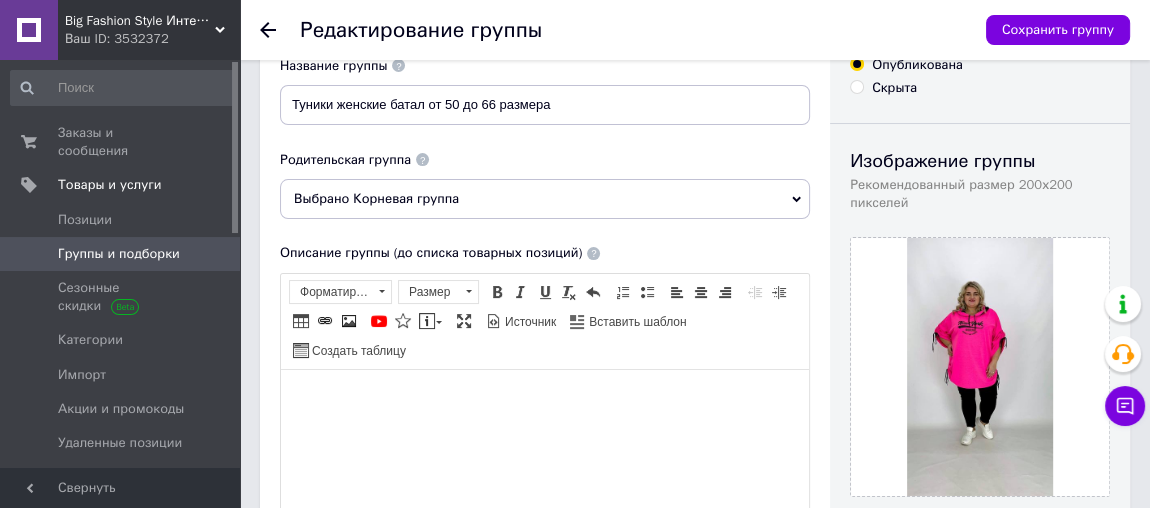scroll, scrollTop: 181, scrollLeft: 0, axis: vertical 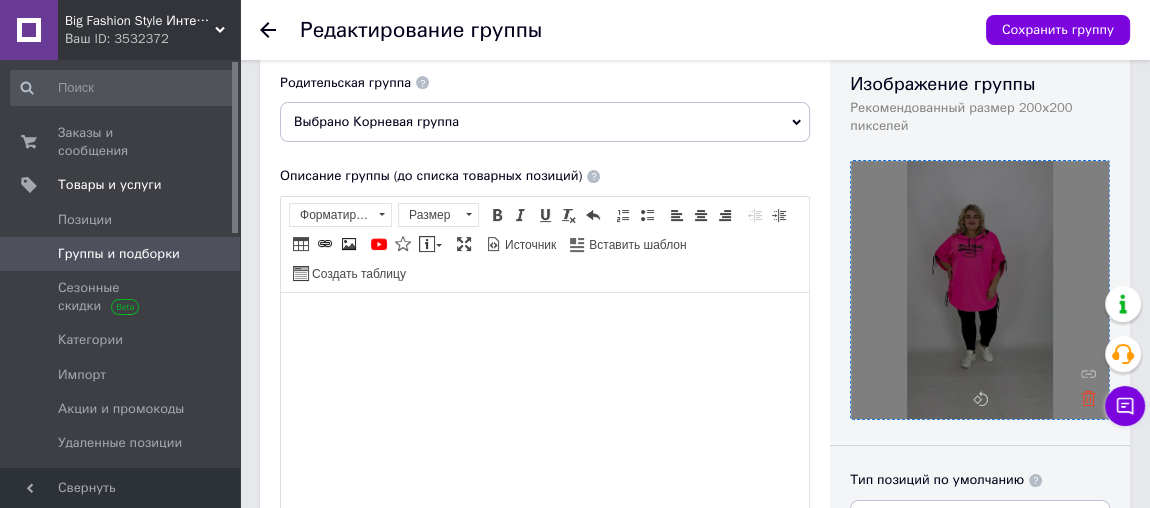 click 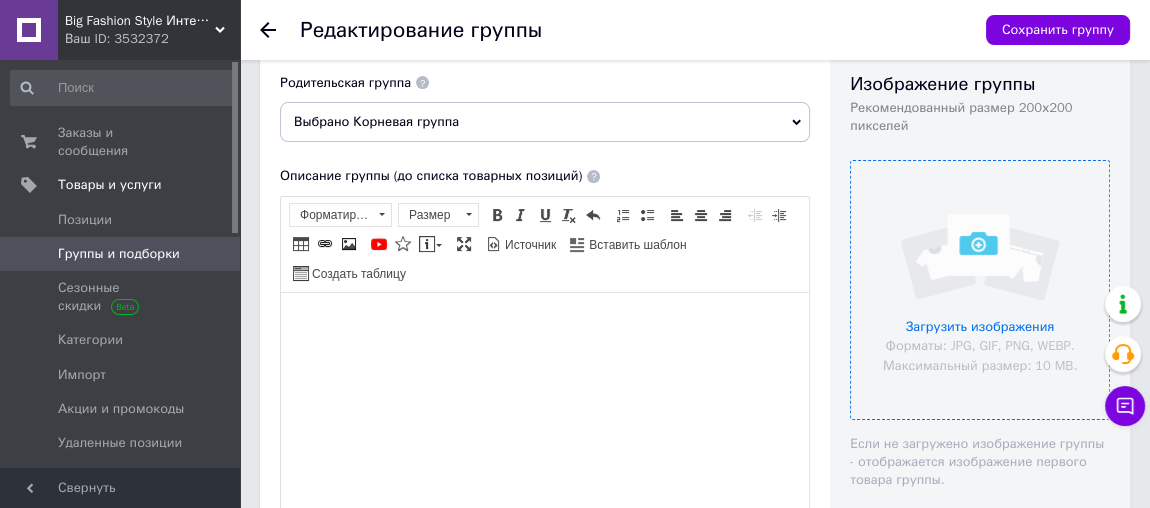 click at bounding box center [980, 290] 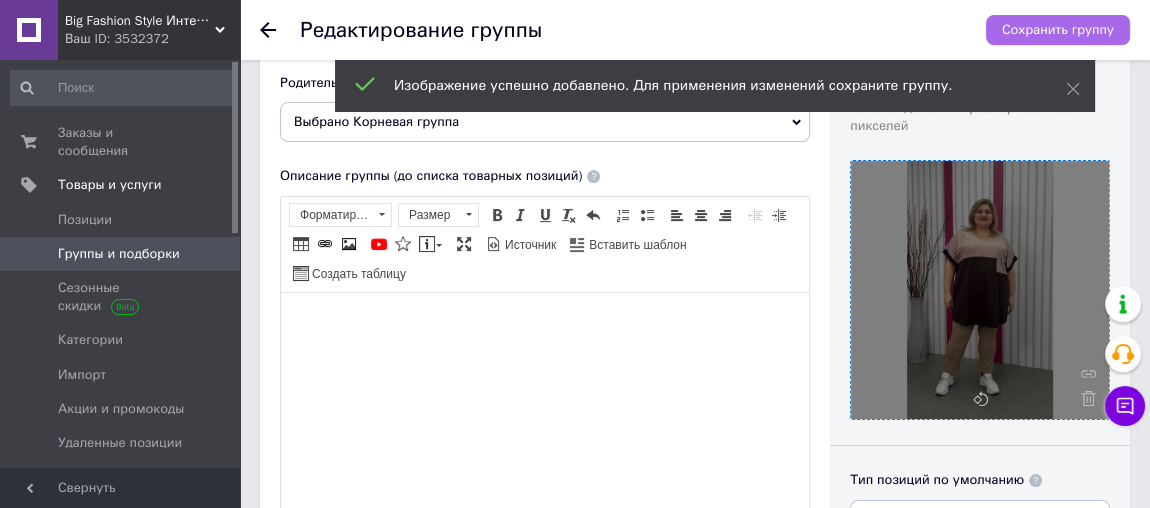 click on "Сохранить группу" at bounding box center [1058, 30] 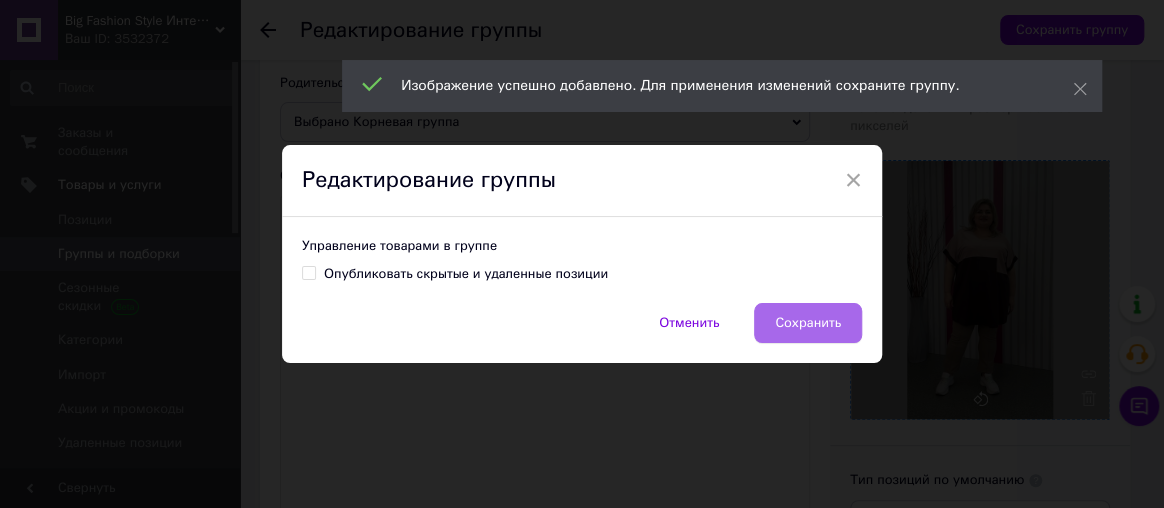 click on "Сохранить" at bounding box center (808, 323) 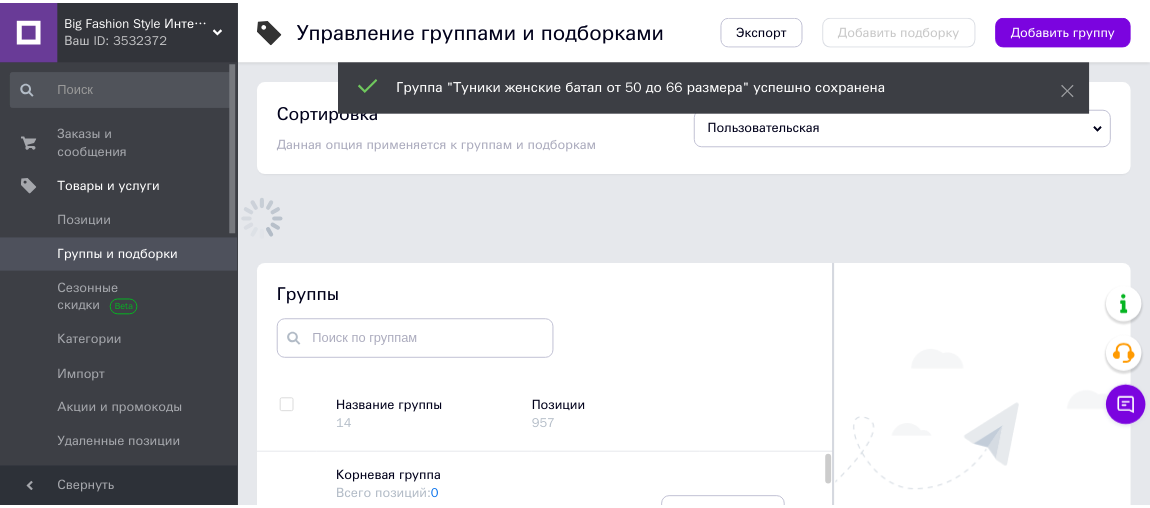 scroll, scrollTop: 112, scrollLeft: 0, axis: vertical 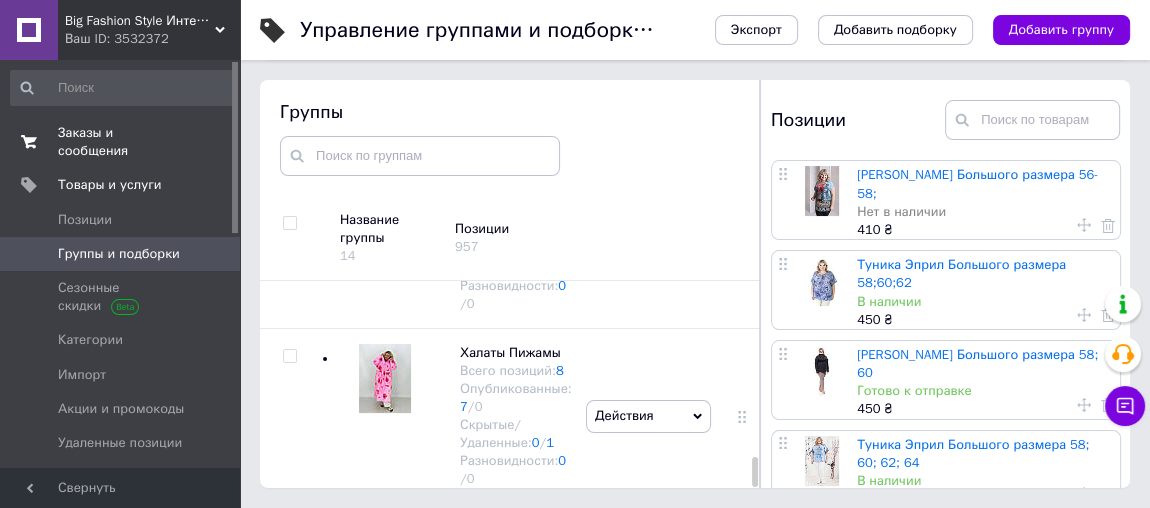 click on "Заказы и сообщения" at bounding box center (121, 142) 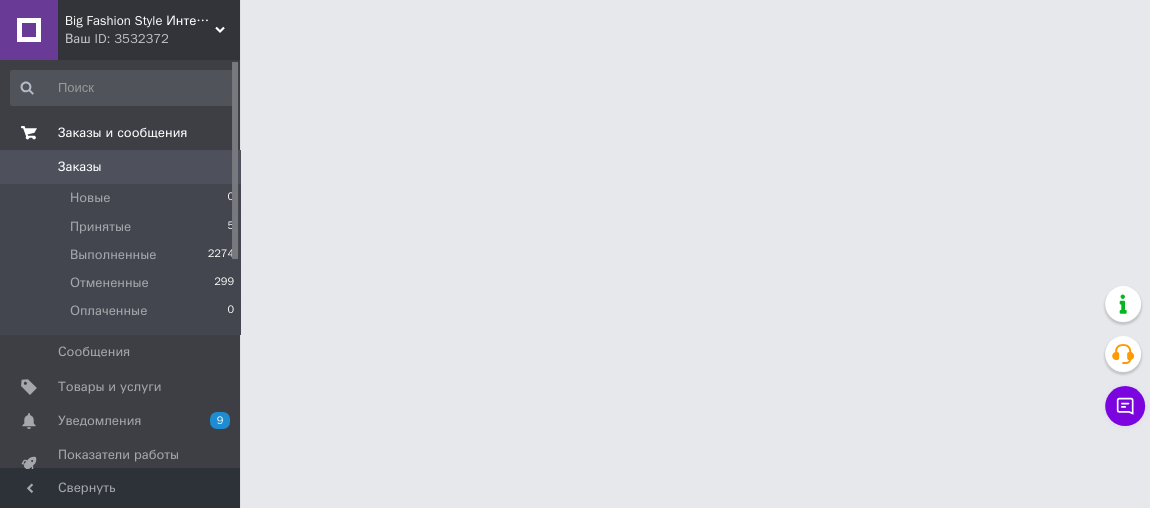 scroll, scrollTop: 0, scrollLeft: 0, axis: both 